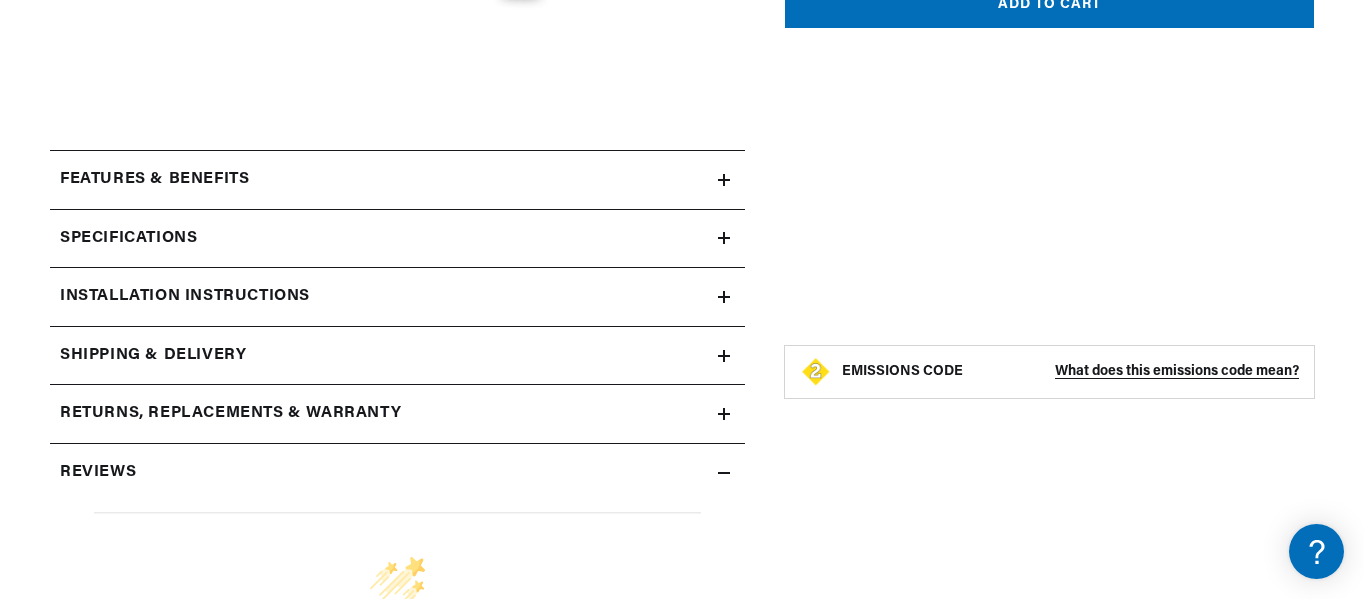 scroll, scrollTop: 1014, scrollLeft: 0, axis: vertical 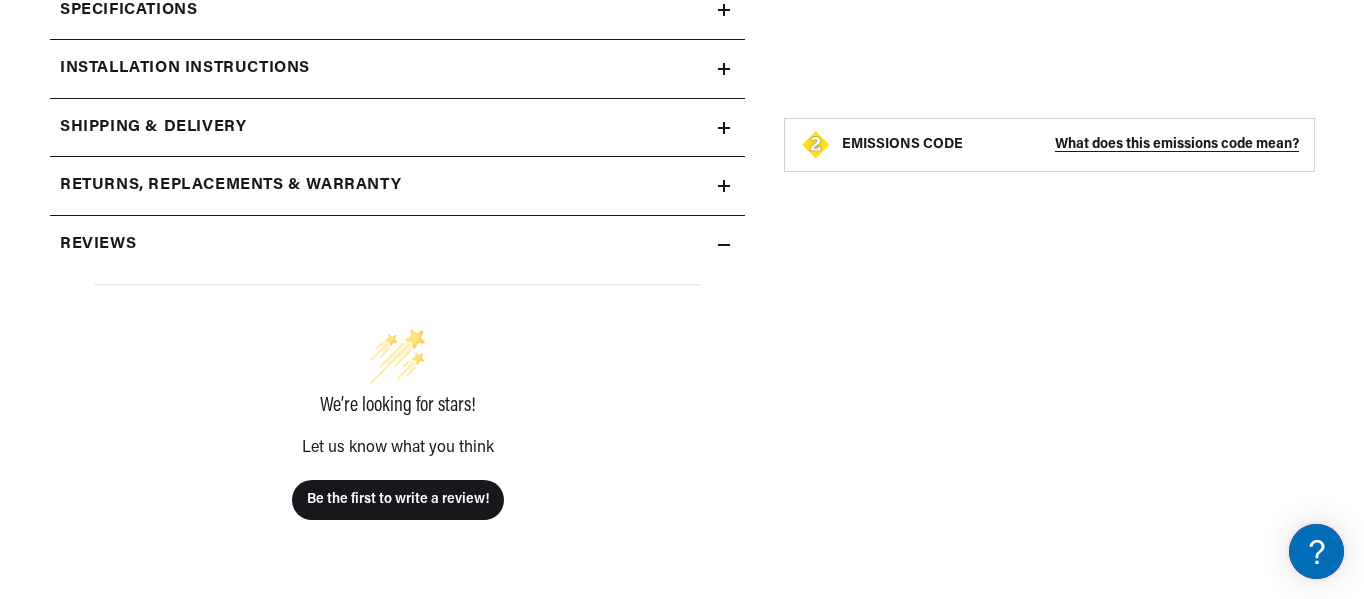 click on "Skip to content
Your cart
Your cart is empty
Loading...
Rev up your cart
Subtotal (0 items)
$0.00 USD
Checkout
One or more of the items in your cart is a recurring or deferred purchase. By continuing, I agree to the  cancellation policy  and authorize you to charge my payment method at the prices, frequency and dates listed on this page until my order is fulfilled or I cancel, if permitted." at bounding box center [682, -715] 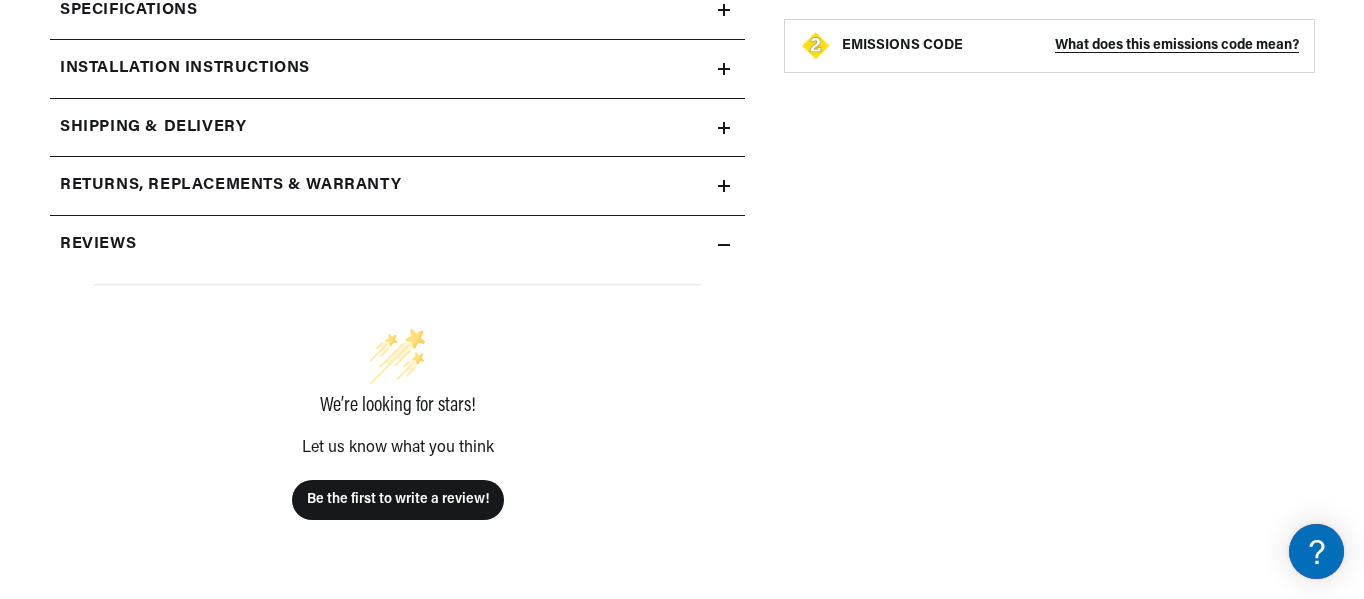 scroll, scrollTop: 0, scrollLeft: 1181, axis: horizontal 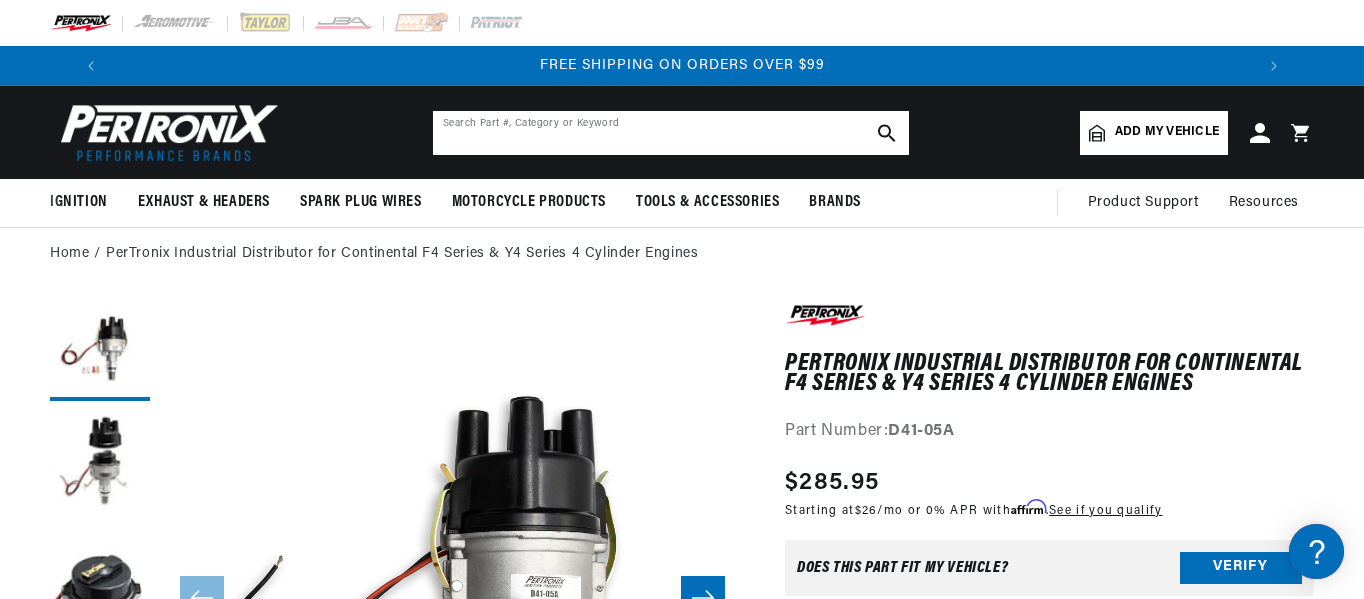 click at bounding box center (671, 133) 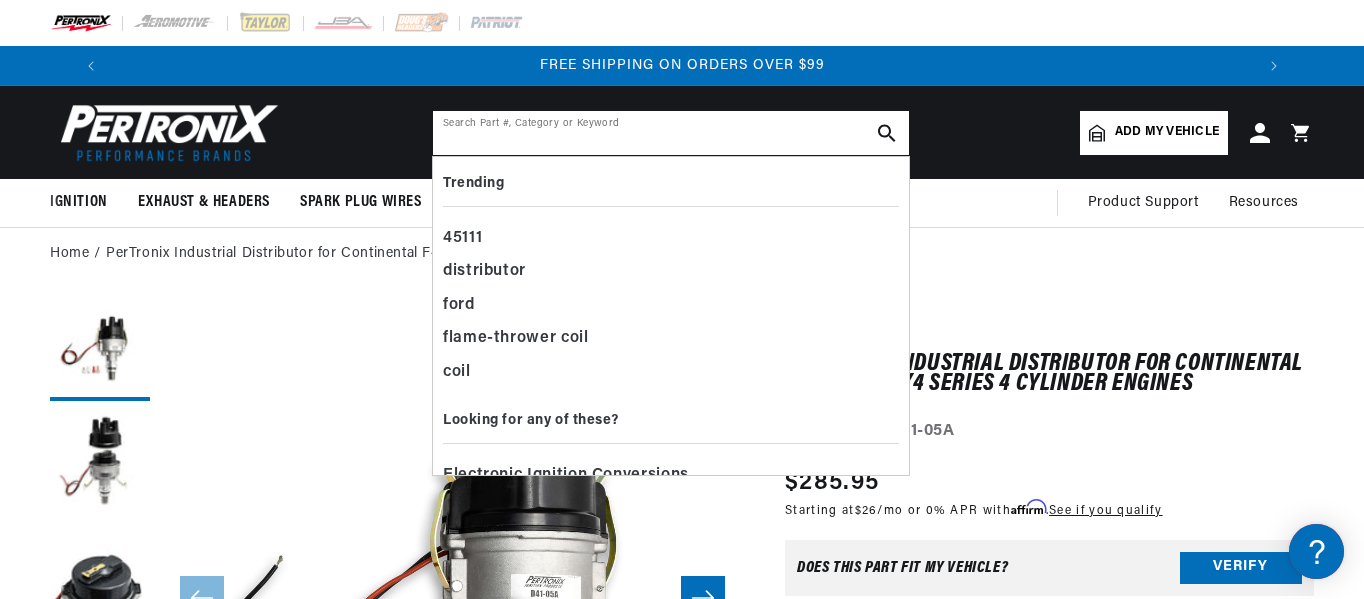 paste on "2348676" 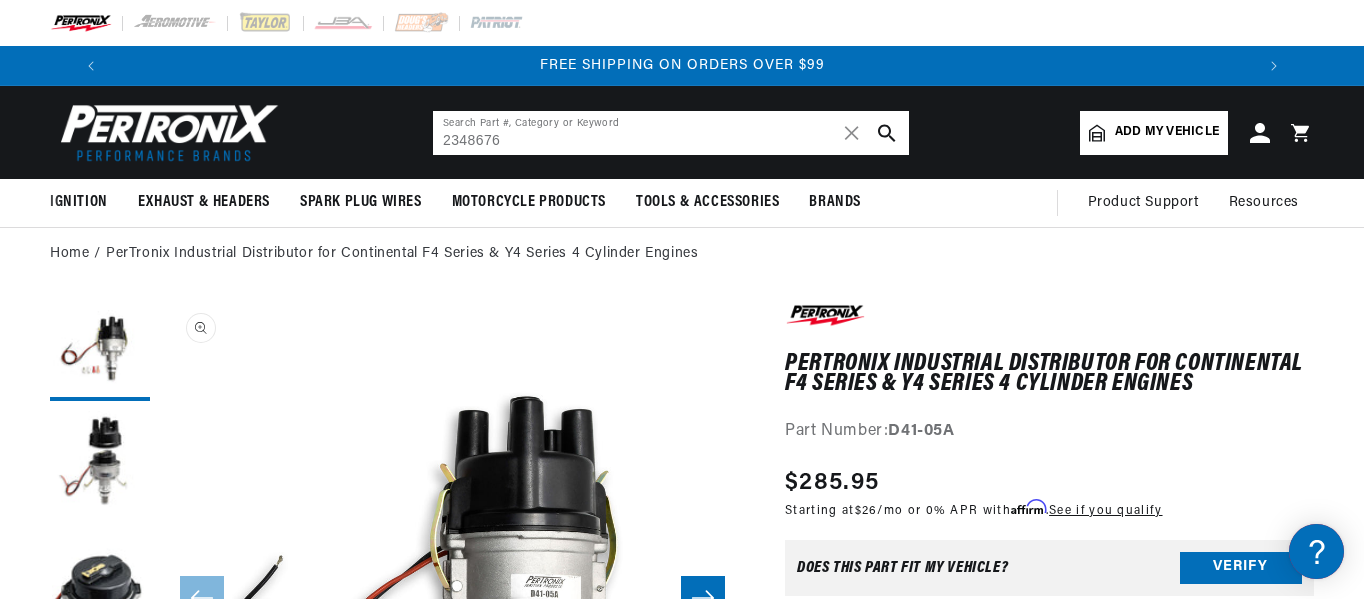 type on "2348676" 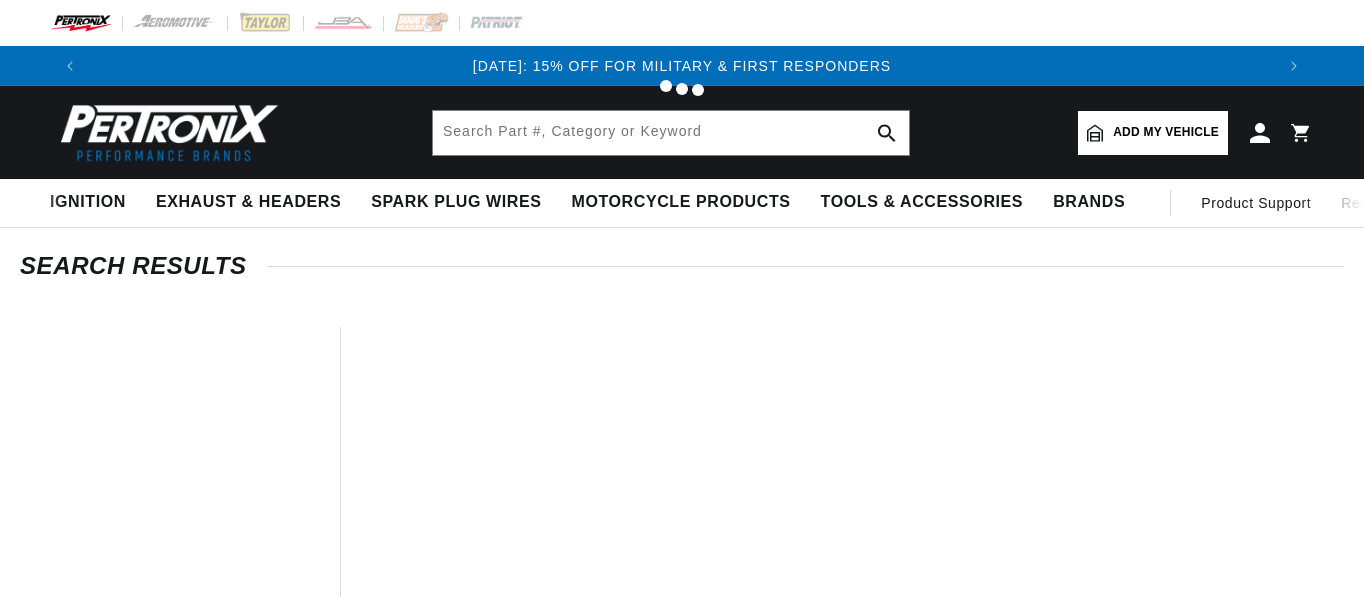 type on "2348676" 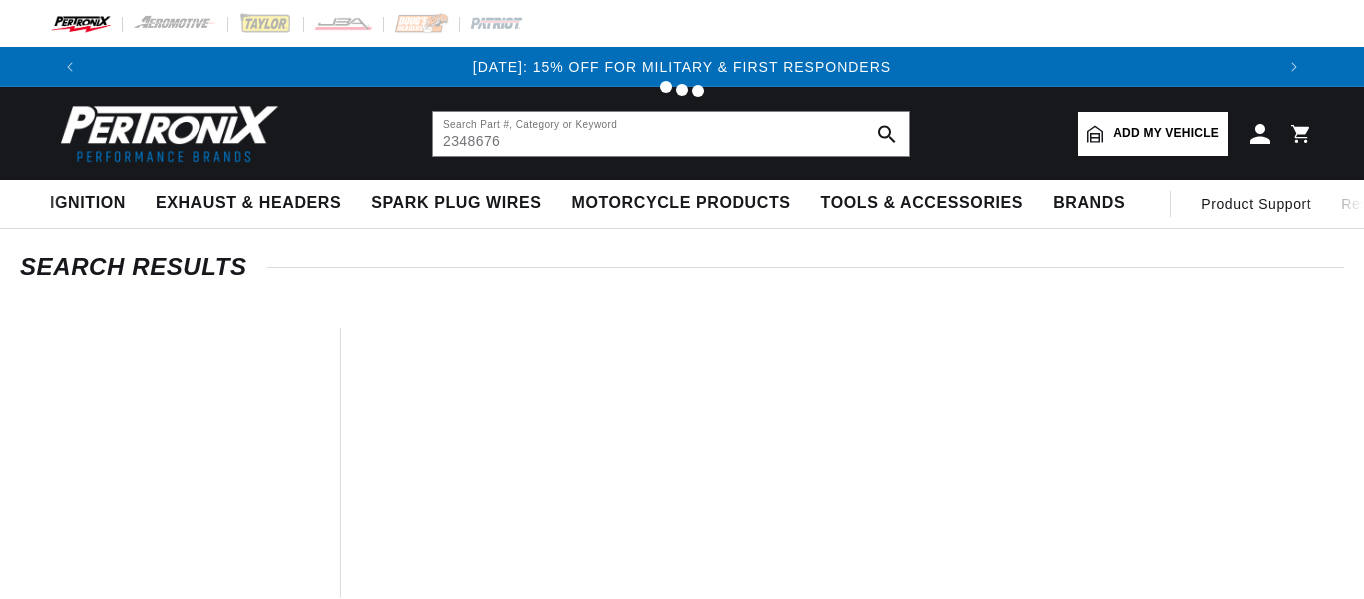 scroll, scrollTop: 0, scrollLeft: 0, axis: both 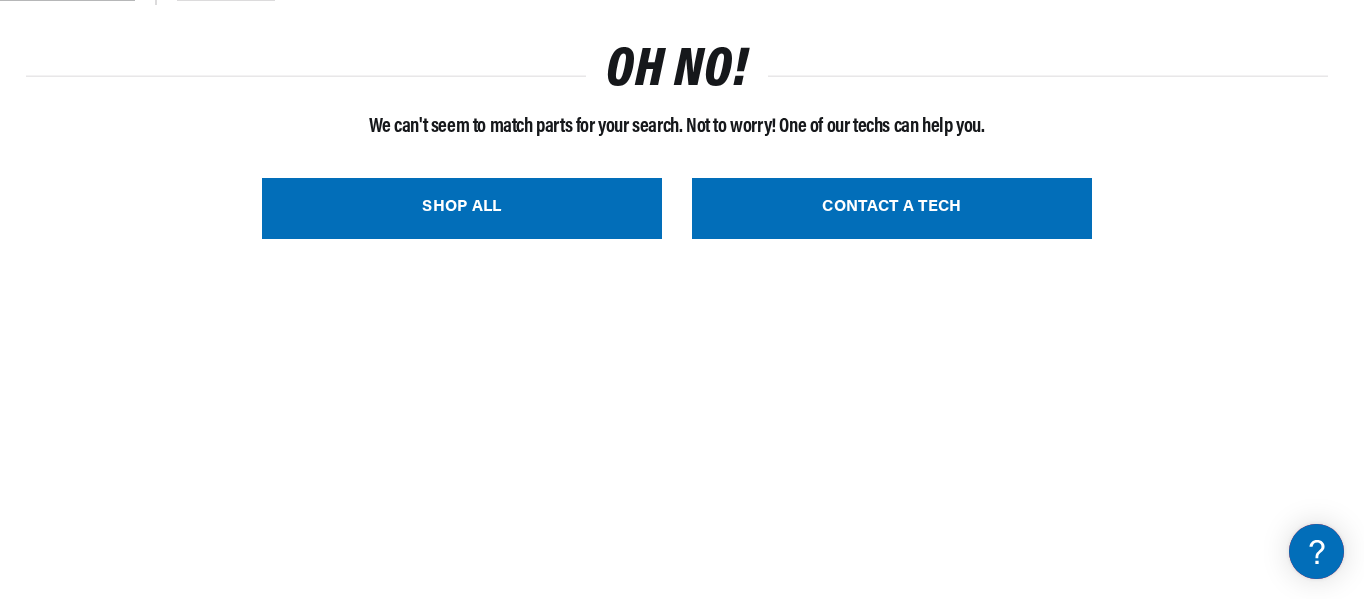 drag, startPoint x: 1365, startPoint y: 35, endPoint x: 1365, endPoint y: -1, distance: 36 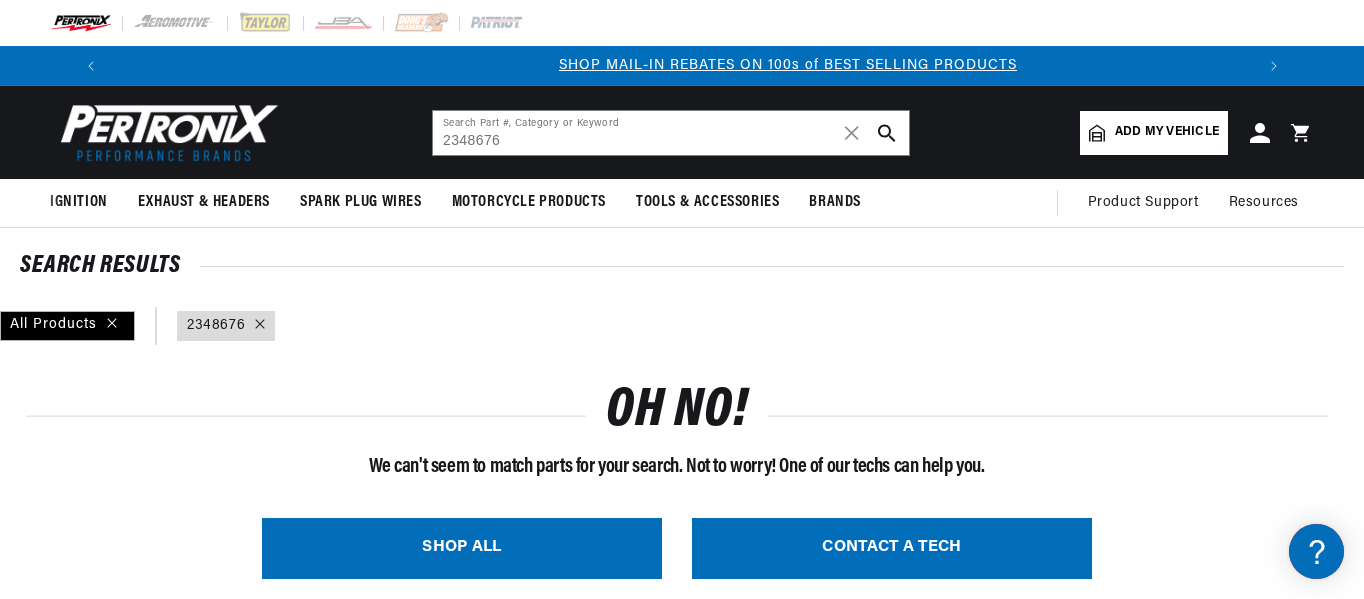 scroll, scrollTop: 0, scrollLeft: 1181, axis: horizontal 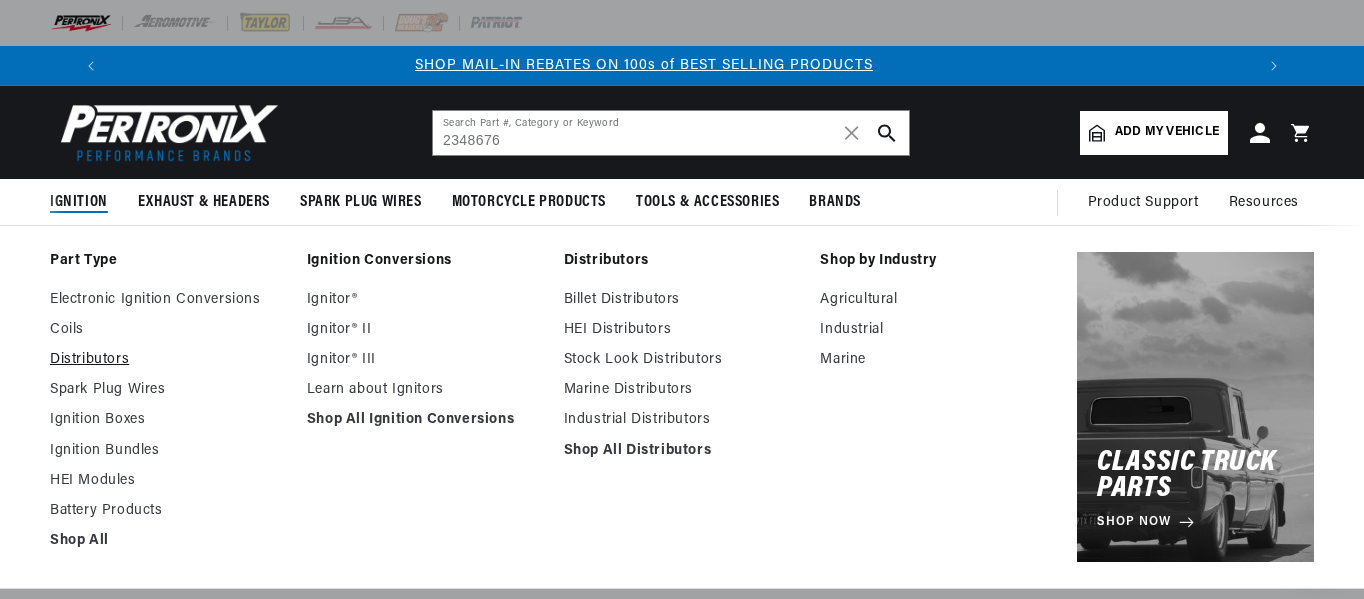 click on "Distributors" at bounding box center (168, 360) 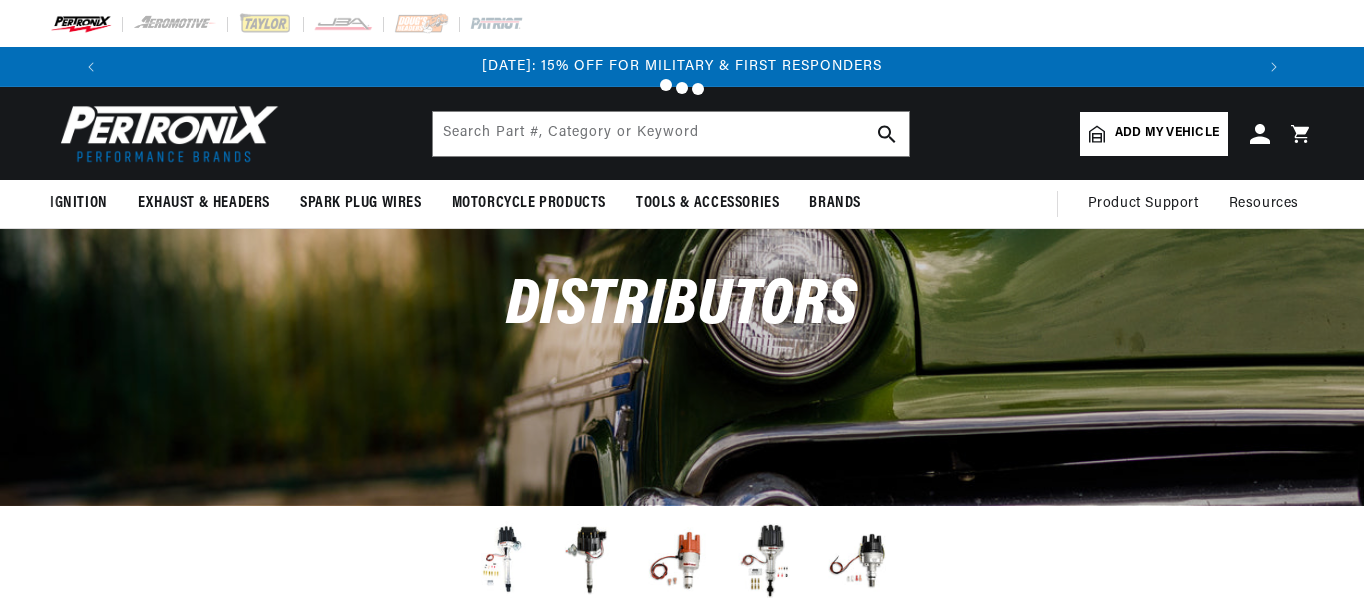 scroll, scrollTop: 0, scrollLeft: 0, axis: both 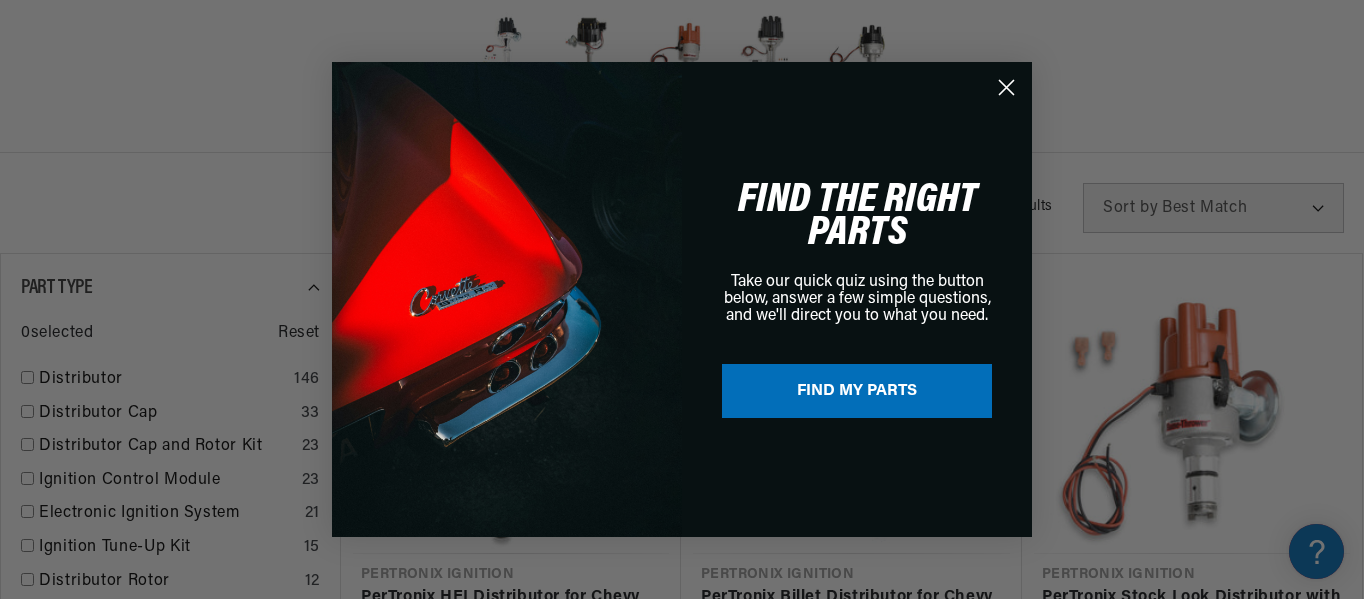 click on "Skip to content
Your cart
Your cart is empty
Loading...
Rev up your cart
Subtotal (0 items)
$0.00 USD
Checkout
One or more of the items in your cart is a recurring or deferred purchase. By continuing, I agree to the  cancellation policy  and authorize you to charge my payment method at the prices, frequency and dates listed on this page until my order is fulfilled or I cancel, if permitted." at bounding box center [682, -209] 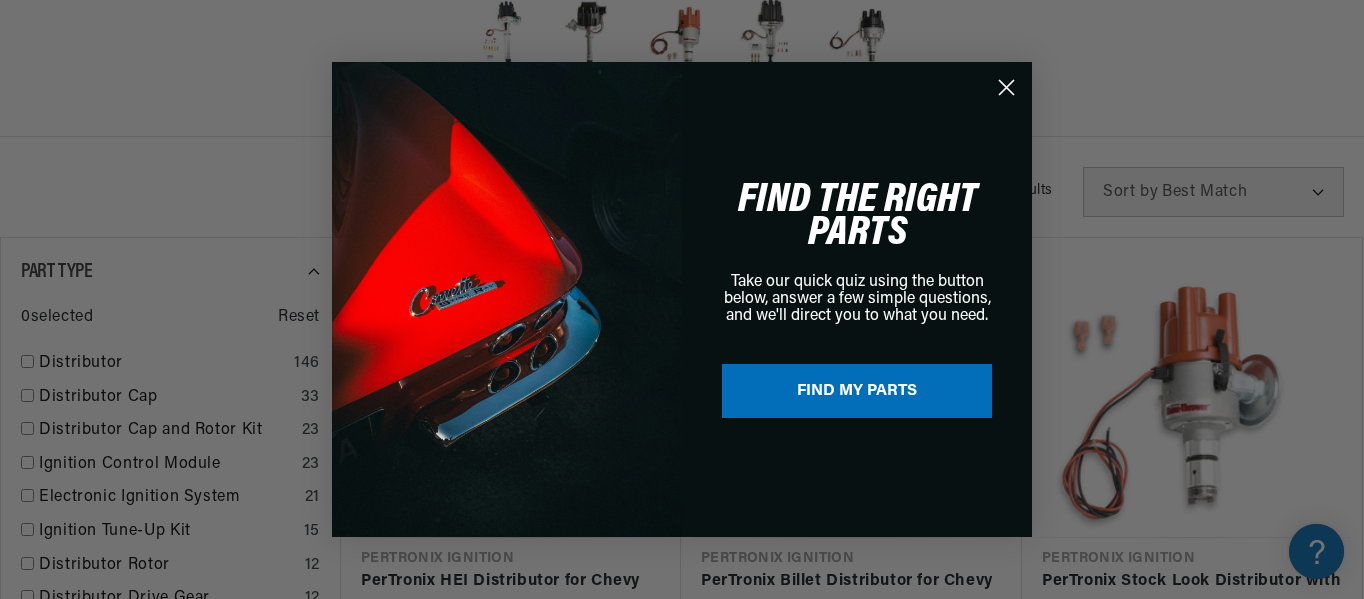 scroll, scrollTop: 0, scrollLeft: 0, axis: both 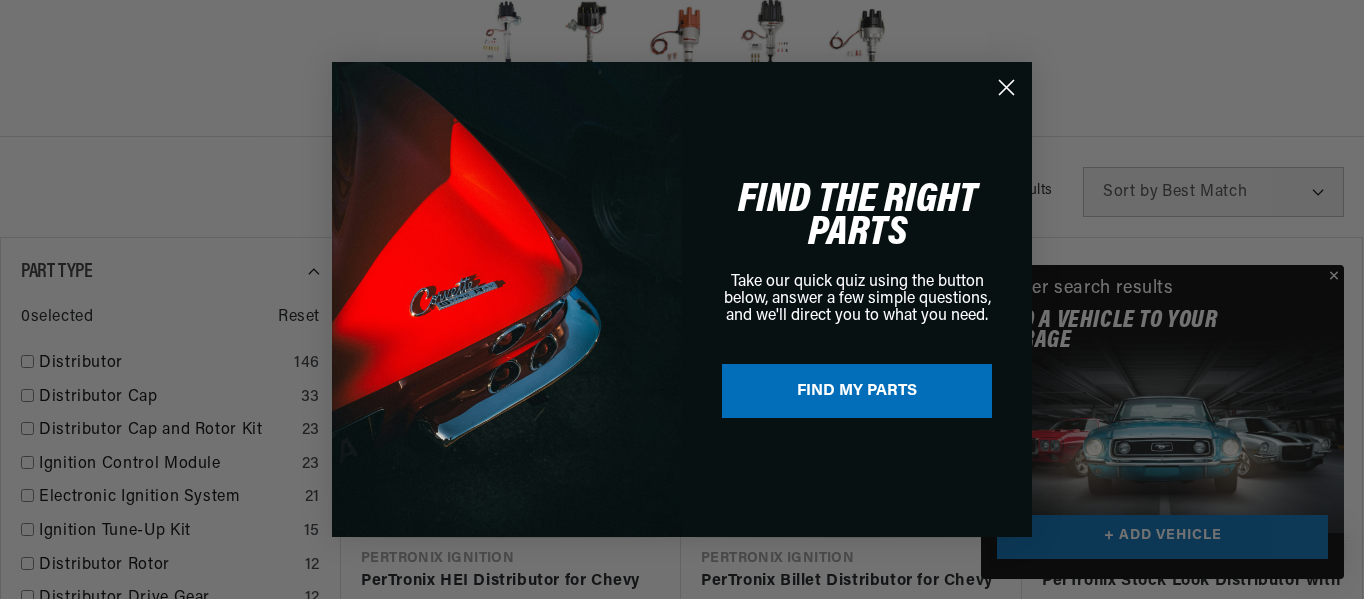 click 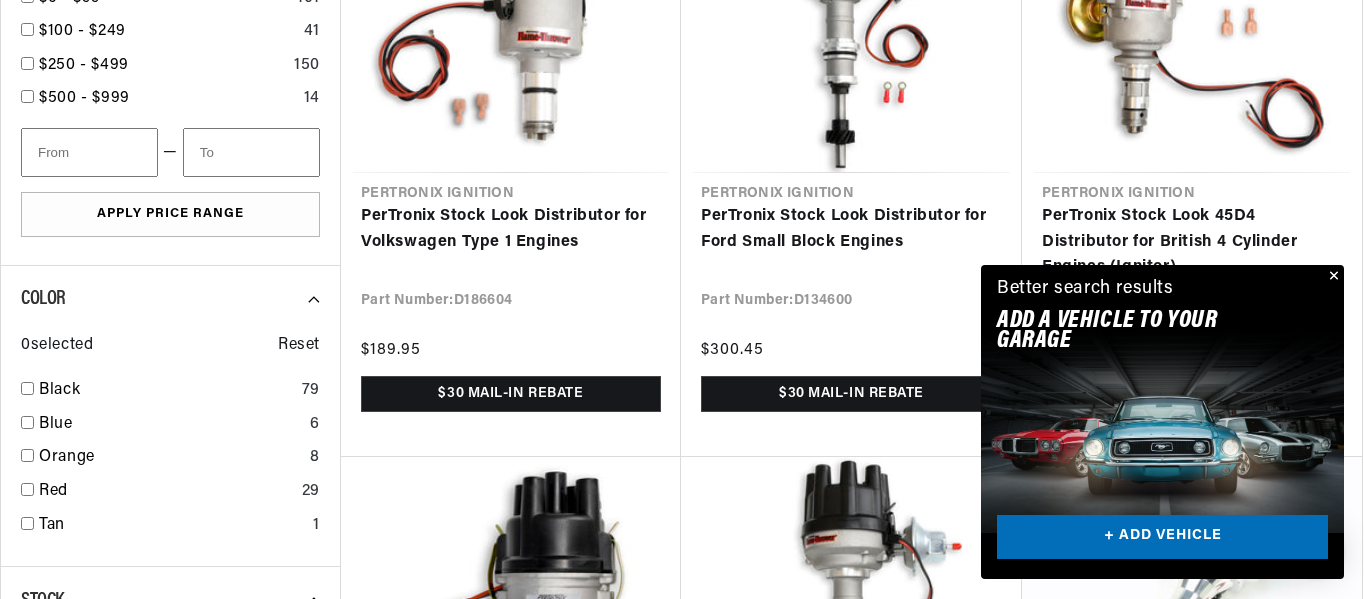 scroll, scrollTop: 2252, scrollLeft: 0, axis: vertical 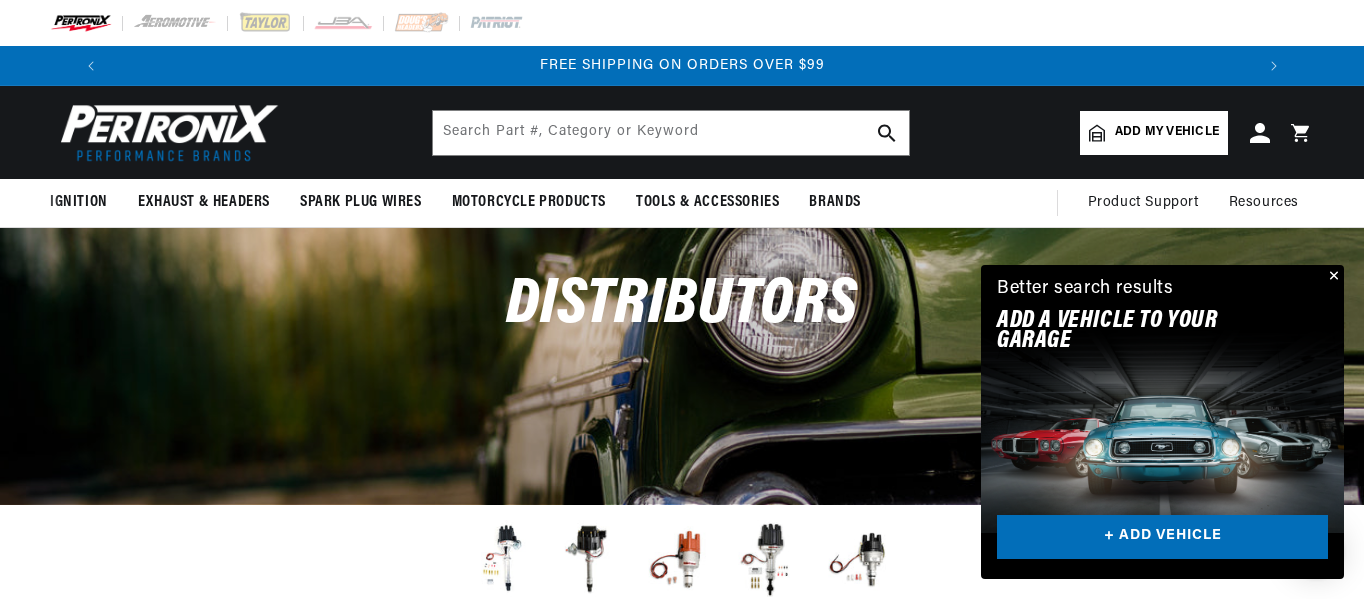 click on "Add my vehicle" at bounding box center [1167, 132] 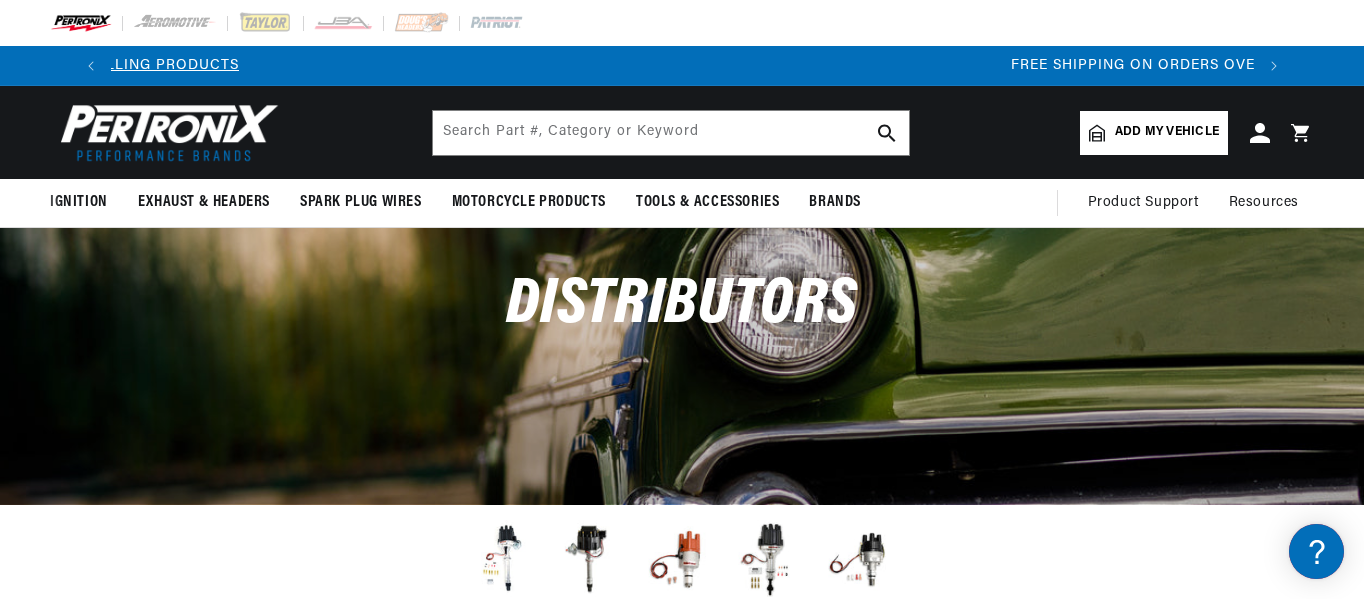 scroll, scrollTop: 0, scrollLeft: 472, axis: horizontal 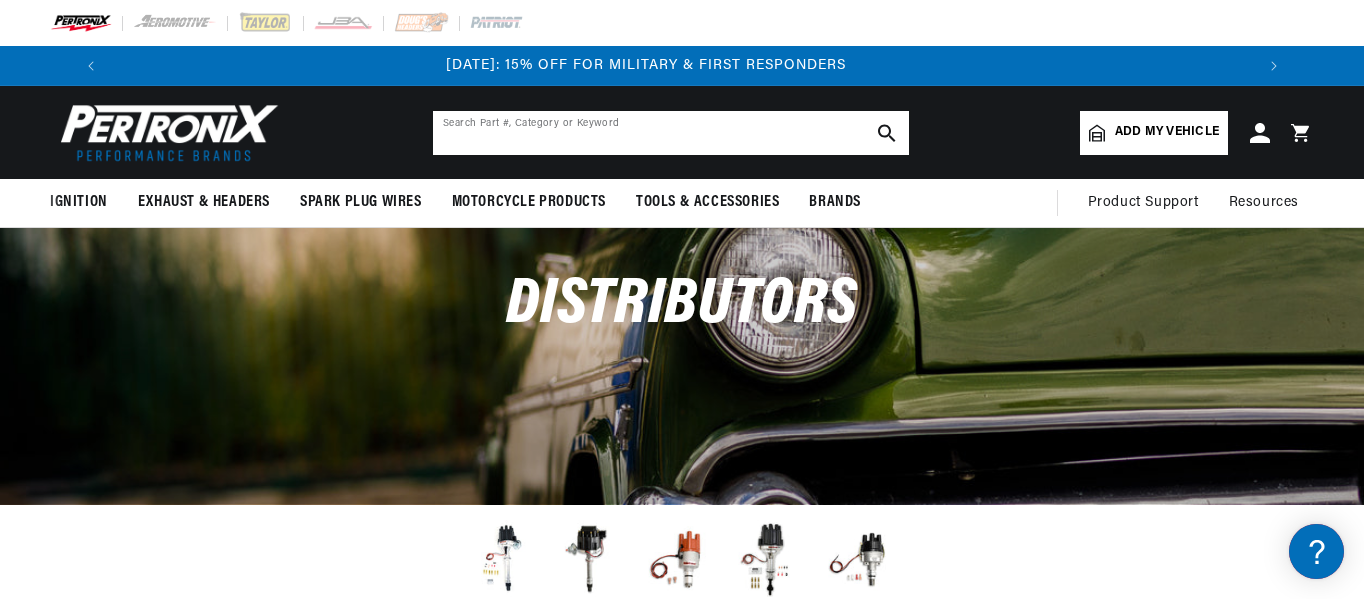 click at bounding box center [671, 133] 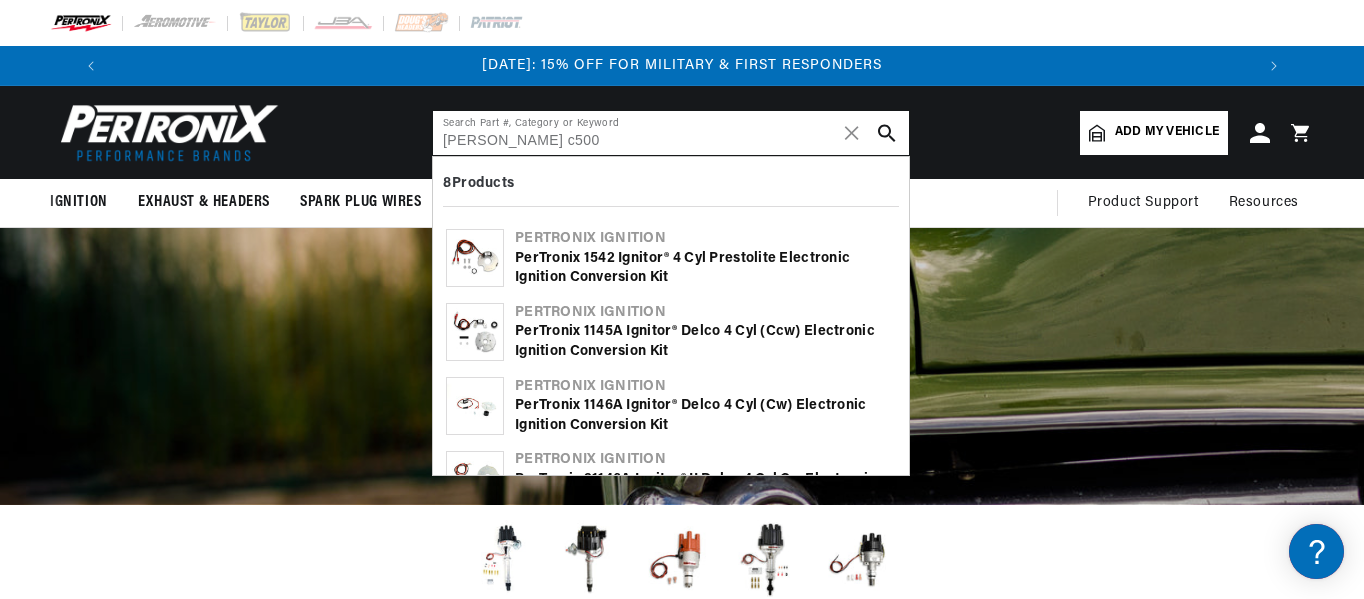 type on "clark c500" 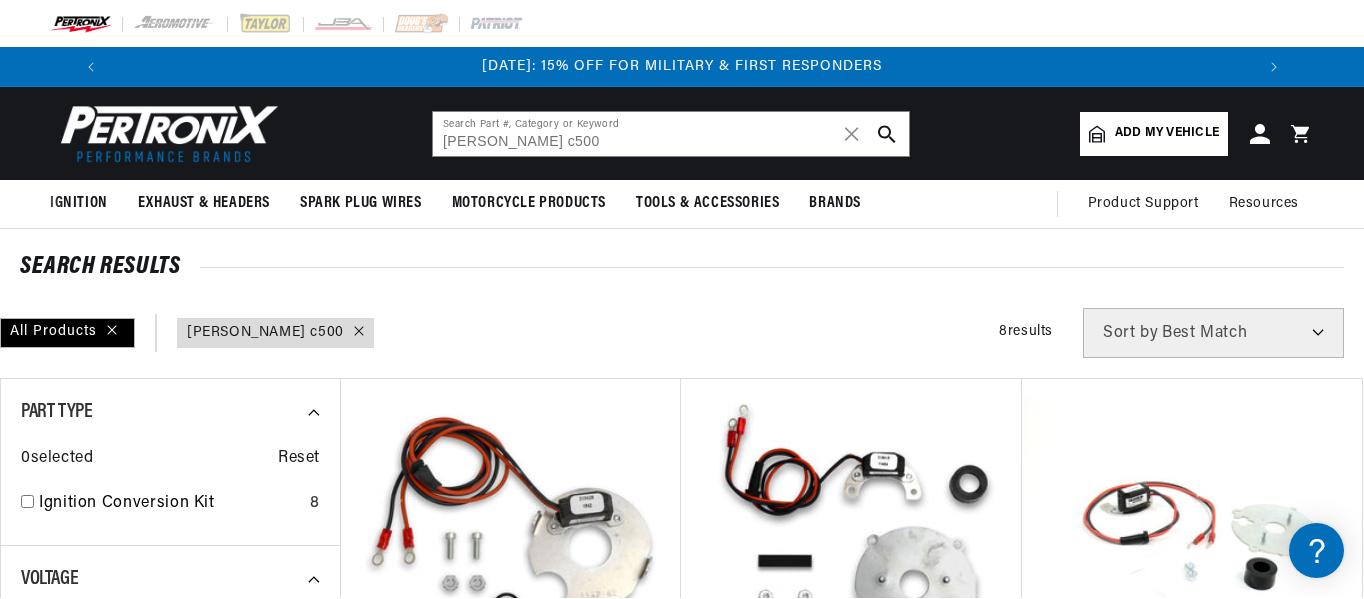 scroll, scrollTop: 0, scrollLeft: 0, axis: both 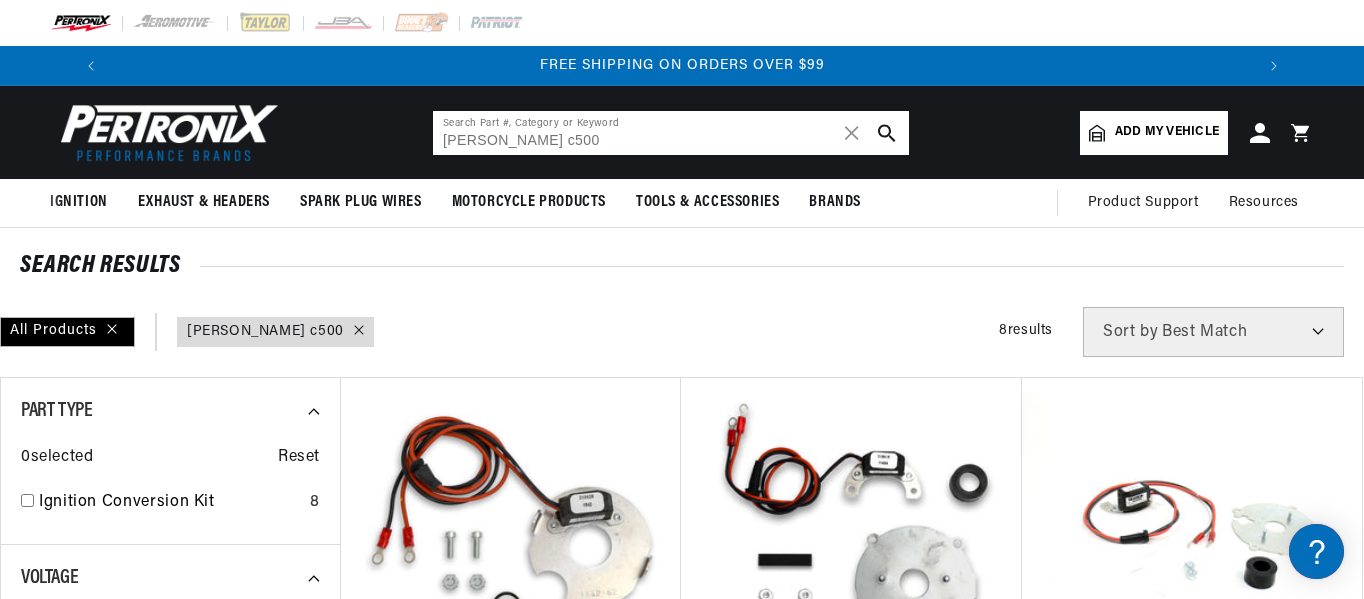 click on "[PERSON_NAME] c500" at bounding box center (671, 133) 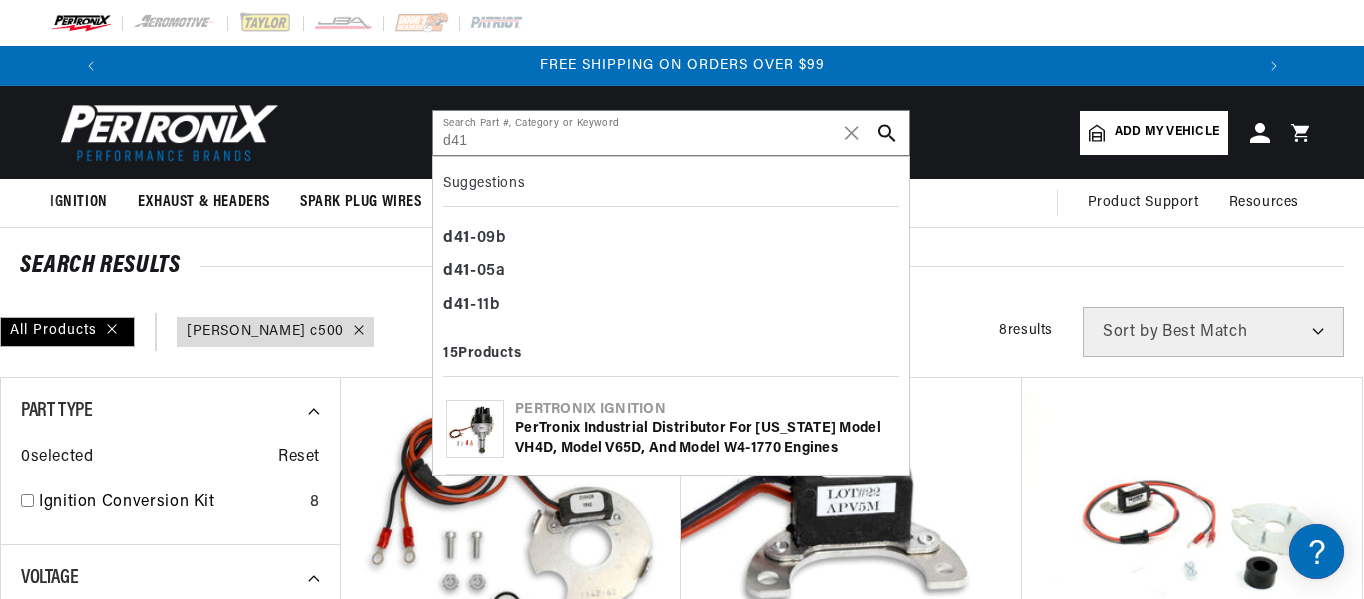 scroll, scrollTop: 0, scrollLeft: 2232, axis: horizontal 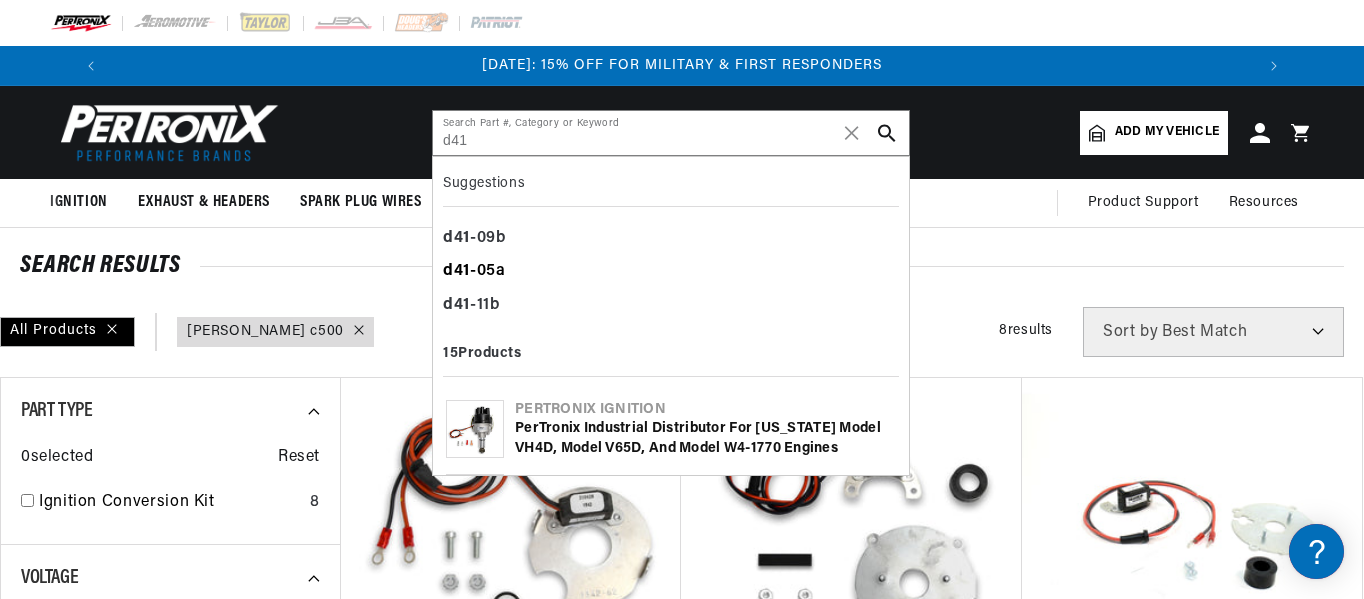 click on "d41 -05a" at bounding box center (671, 272) 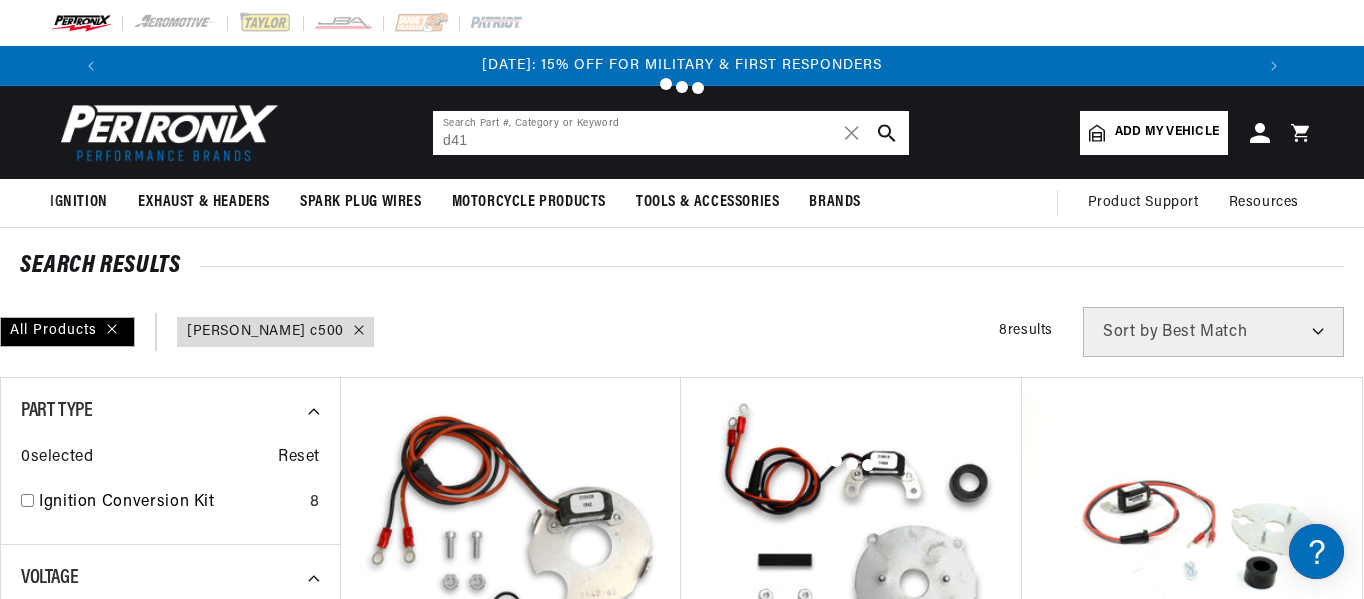 type on "d41-05a" 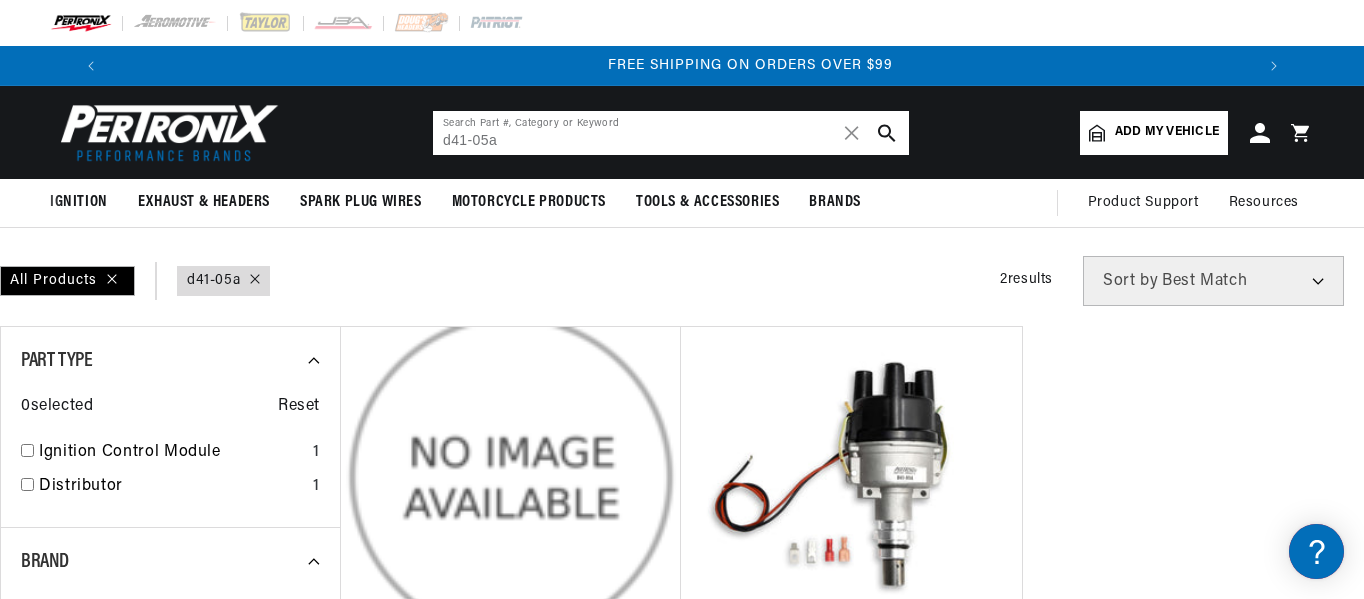 scroll, scrollTop: 0, scrollLeft: 2359, axis: horizontal 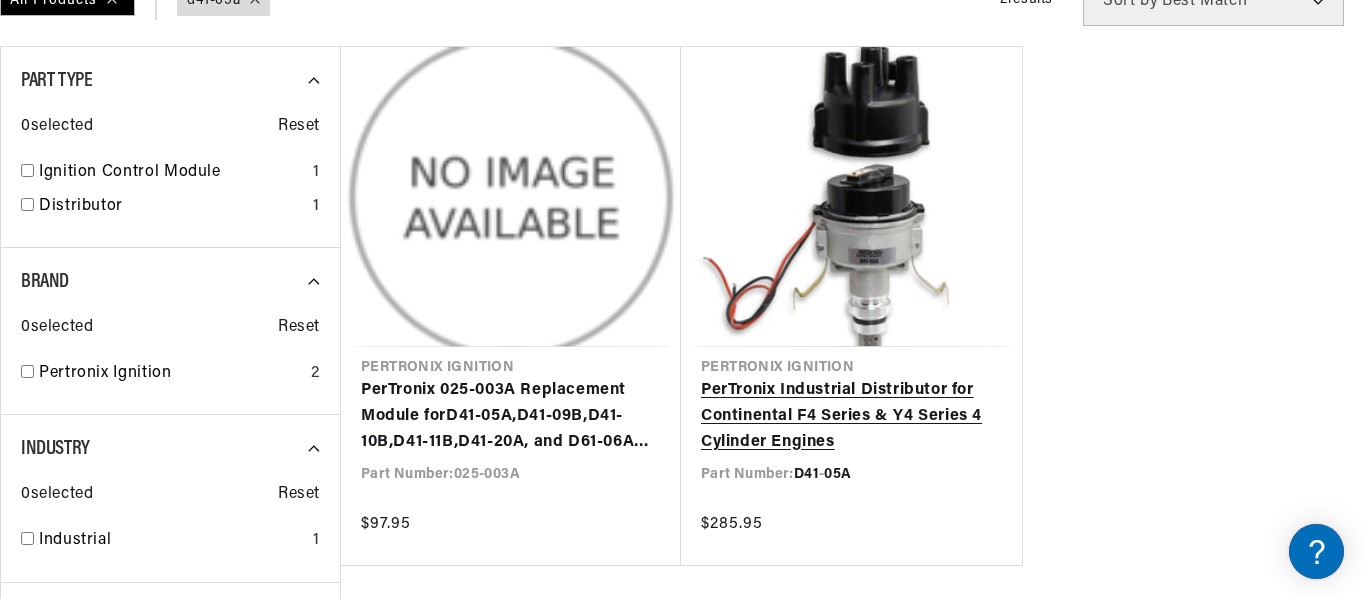 click on "PerTronix Industrial Distributor for Continental F4 Series & Y4 Series 4 Cylinder Engines" at bounding box center (851, 416) 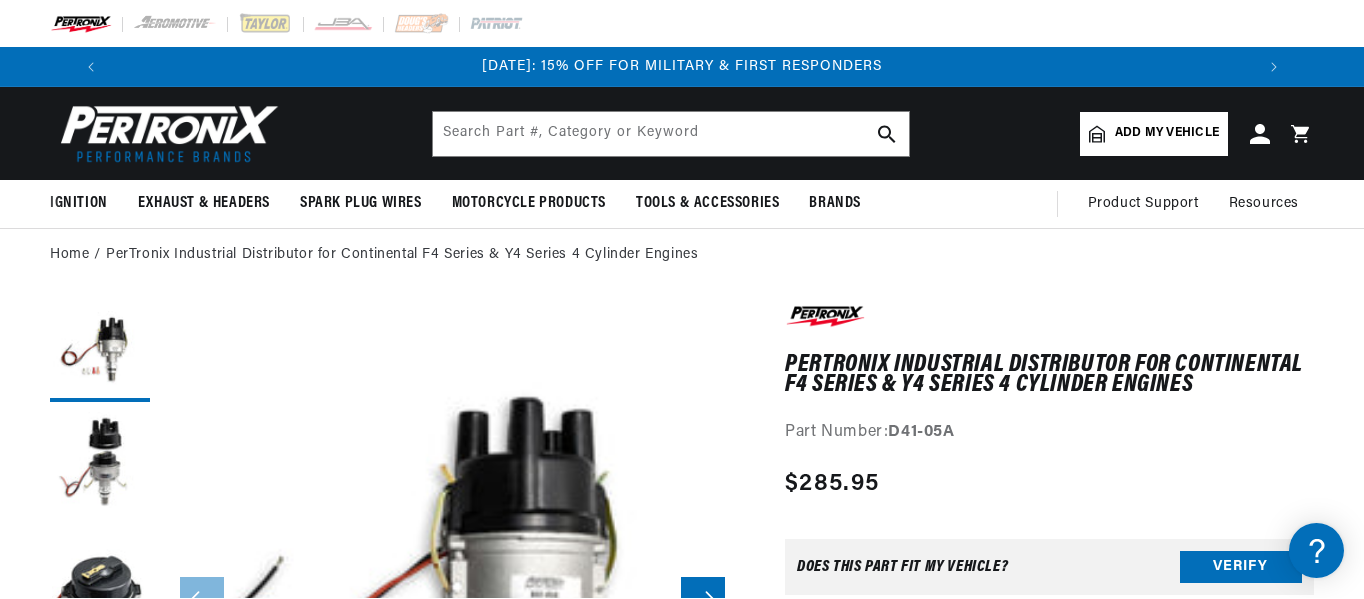 scroll, scrollTop: 0, scrollLeft: 0, axis: both 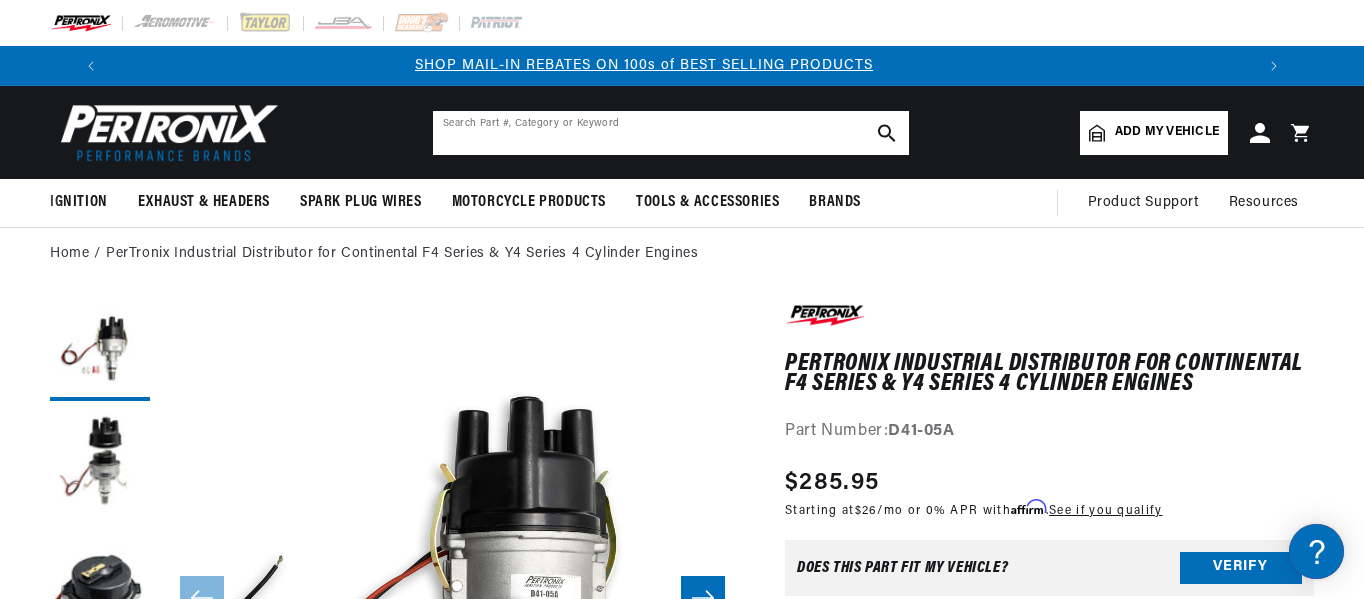 click at bounding box center [671, 133] 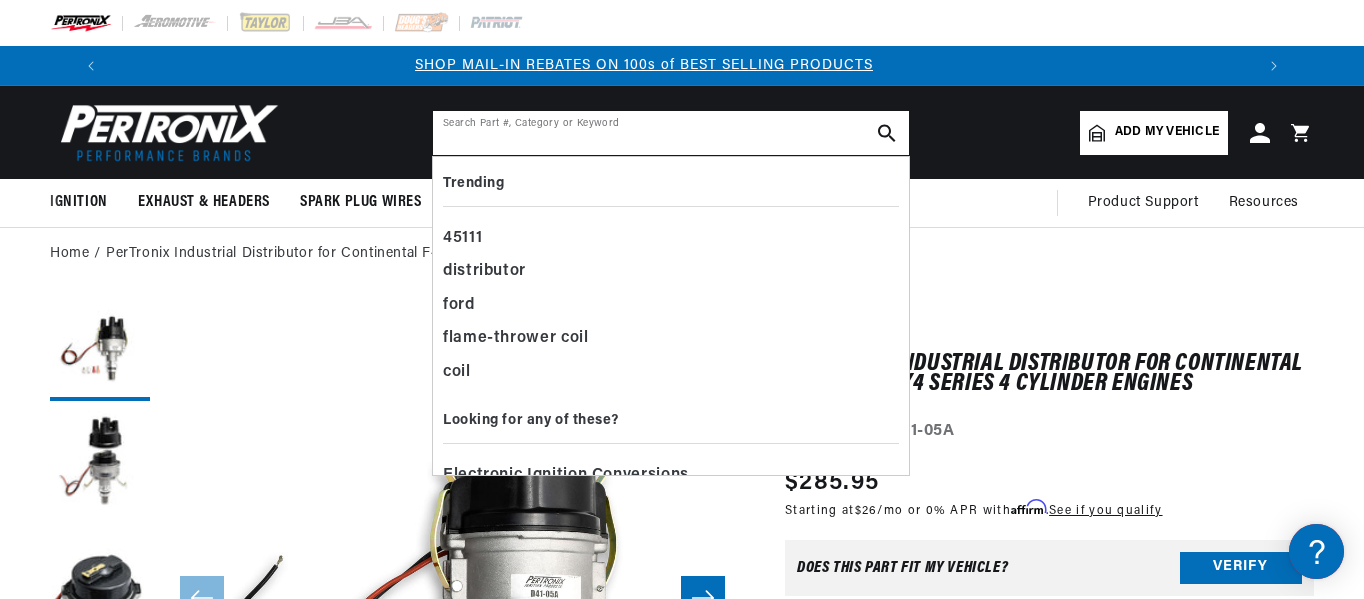 paste on "CL2348676" 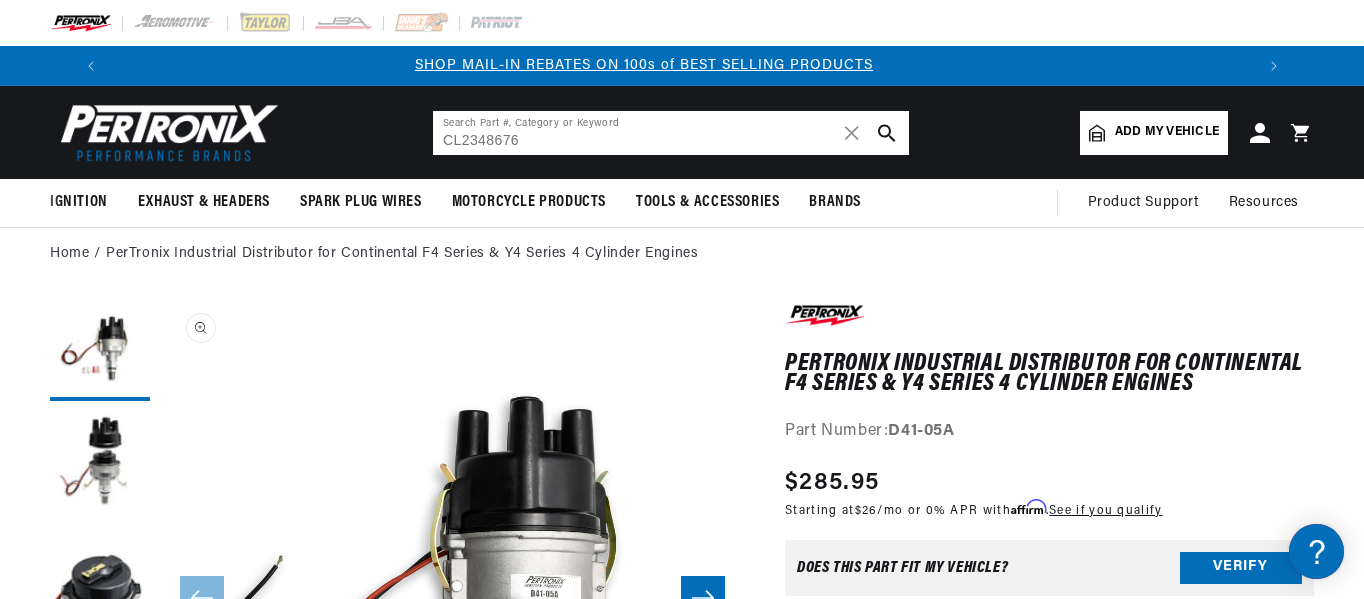 type on "CL2348676" 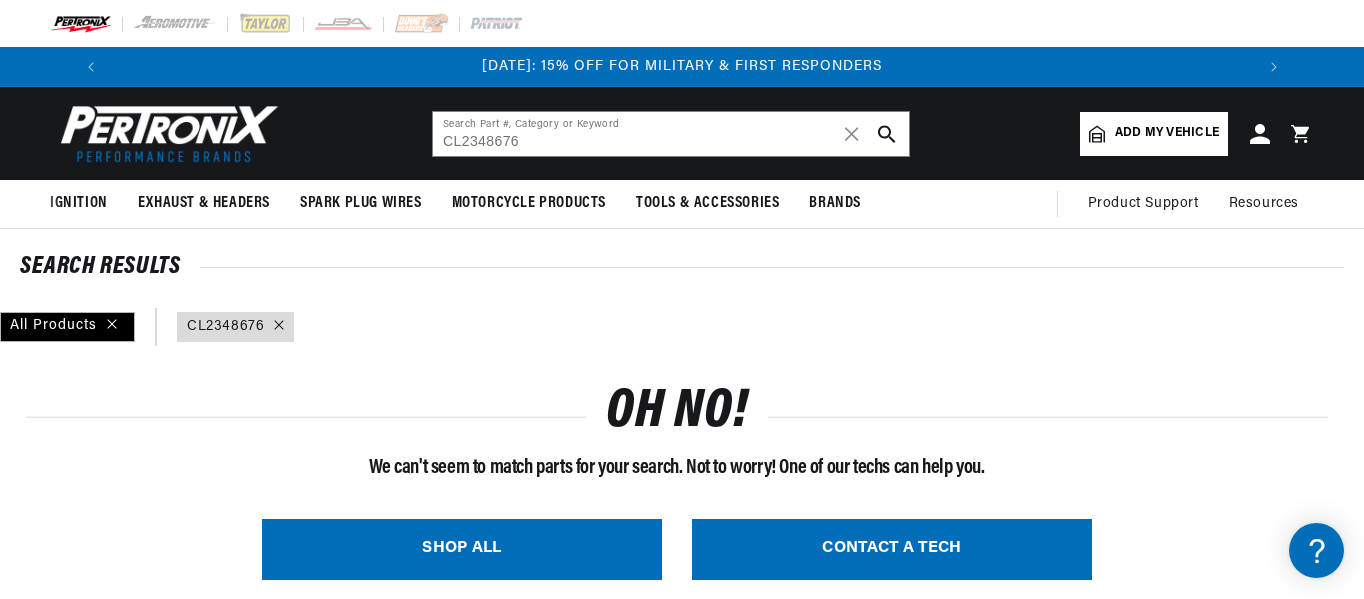 scroll, scrollTop: 0, scrollLeft: 0, axis: both 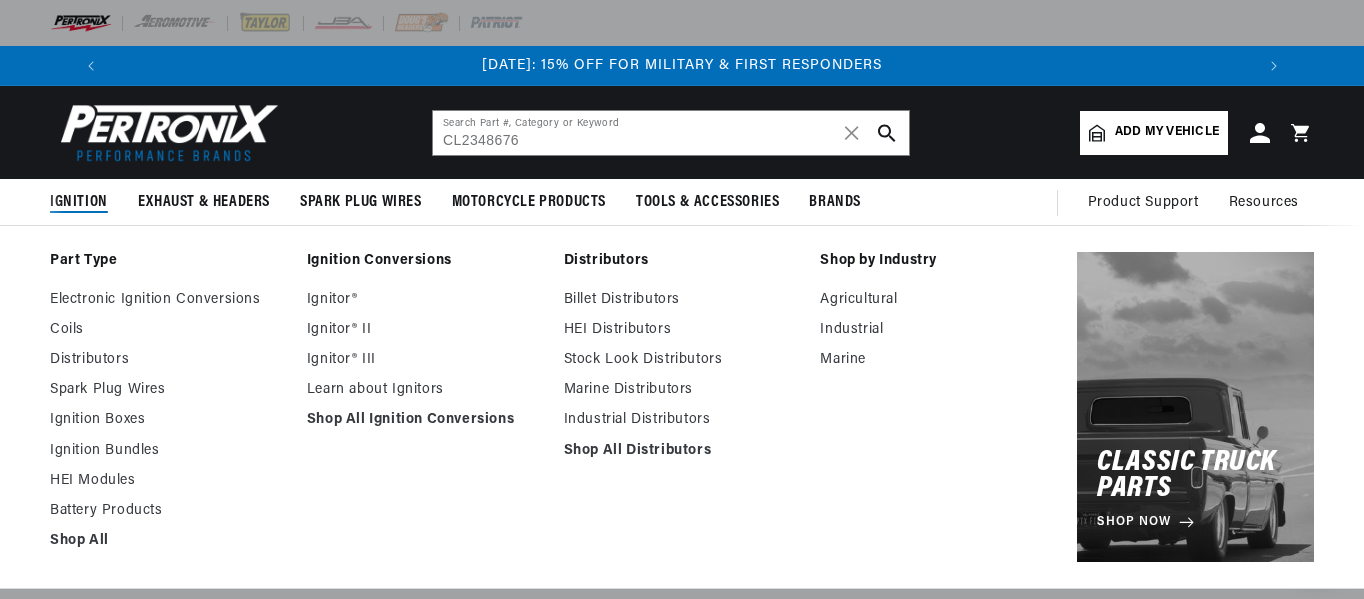 click on "Ignition" at bounding box center [79, 202] 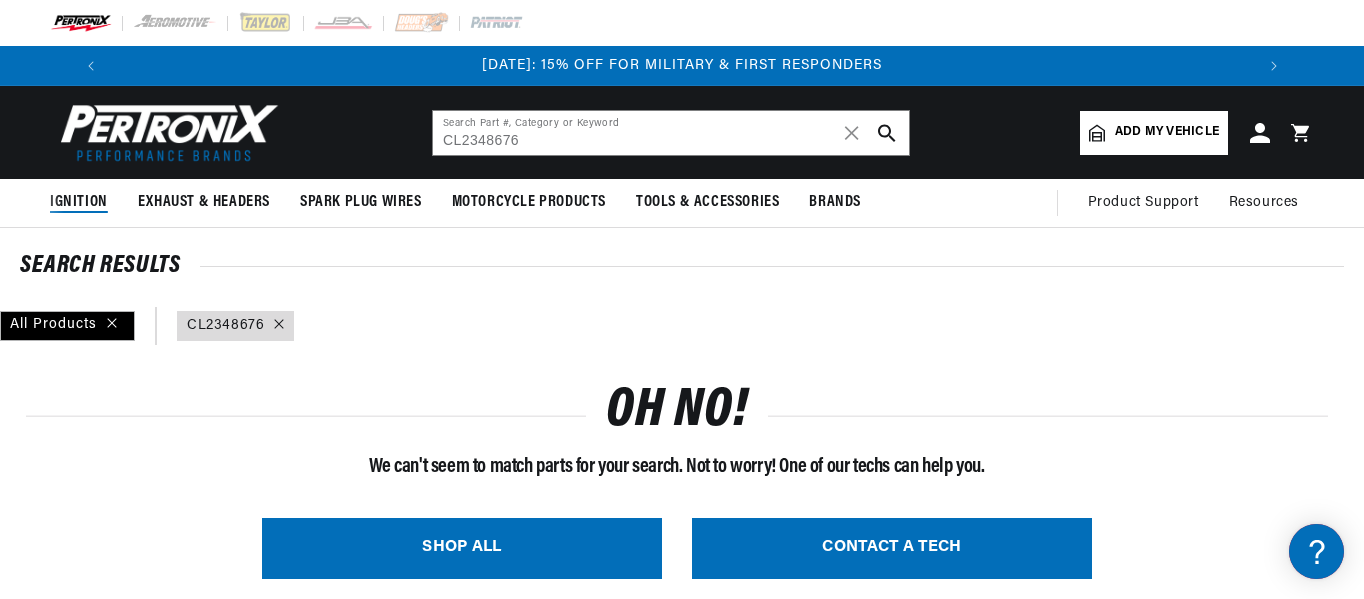 click on "Ignition" at bounding box center (79, 202) 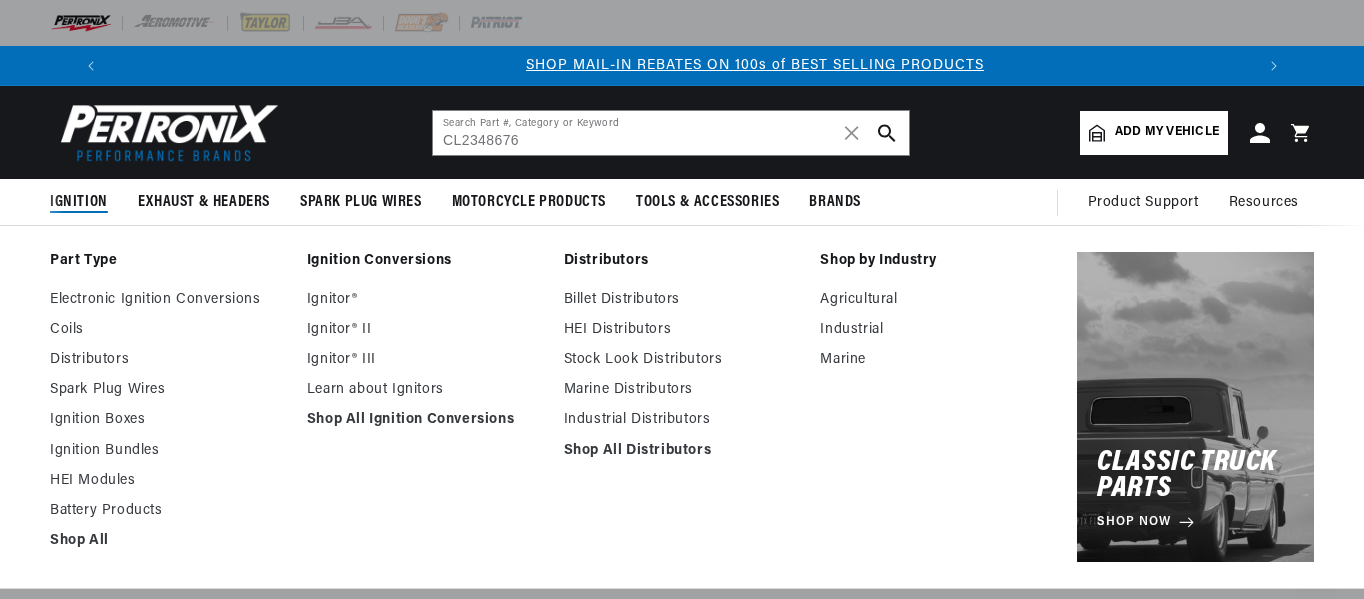scroll, scrollTop: 0, scrollLeft: 1181, axis: horizontal 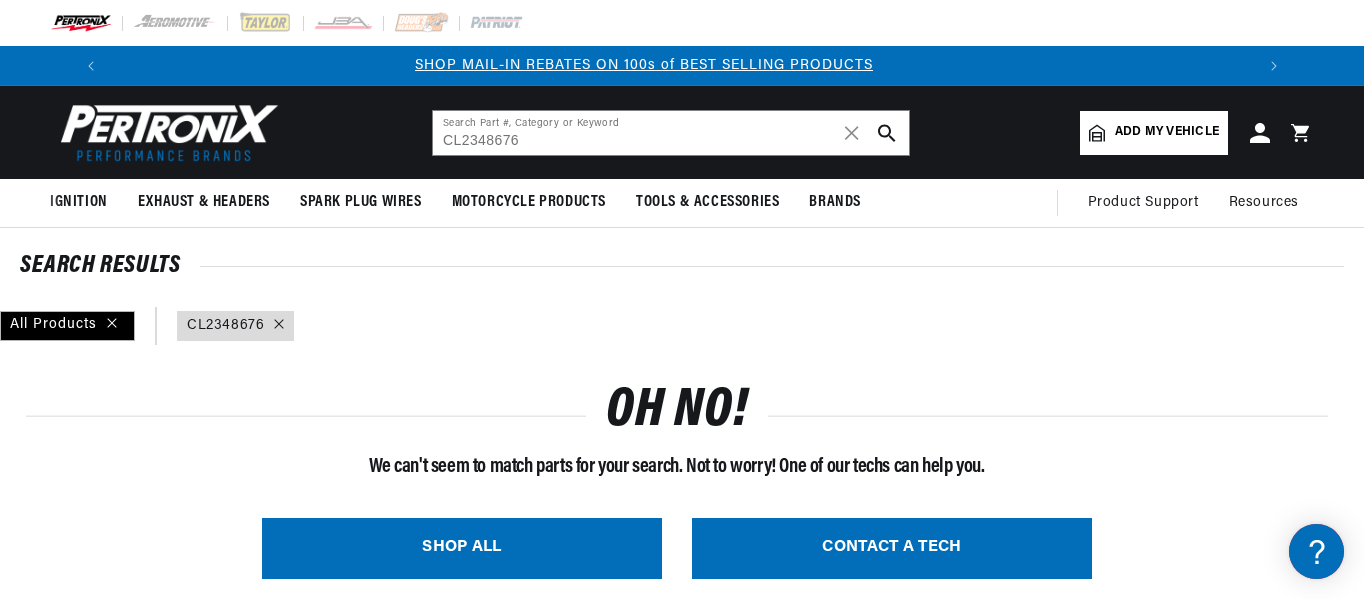 click on "Add my vehicle" at bounding box center [1167, 132] 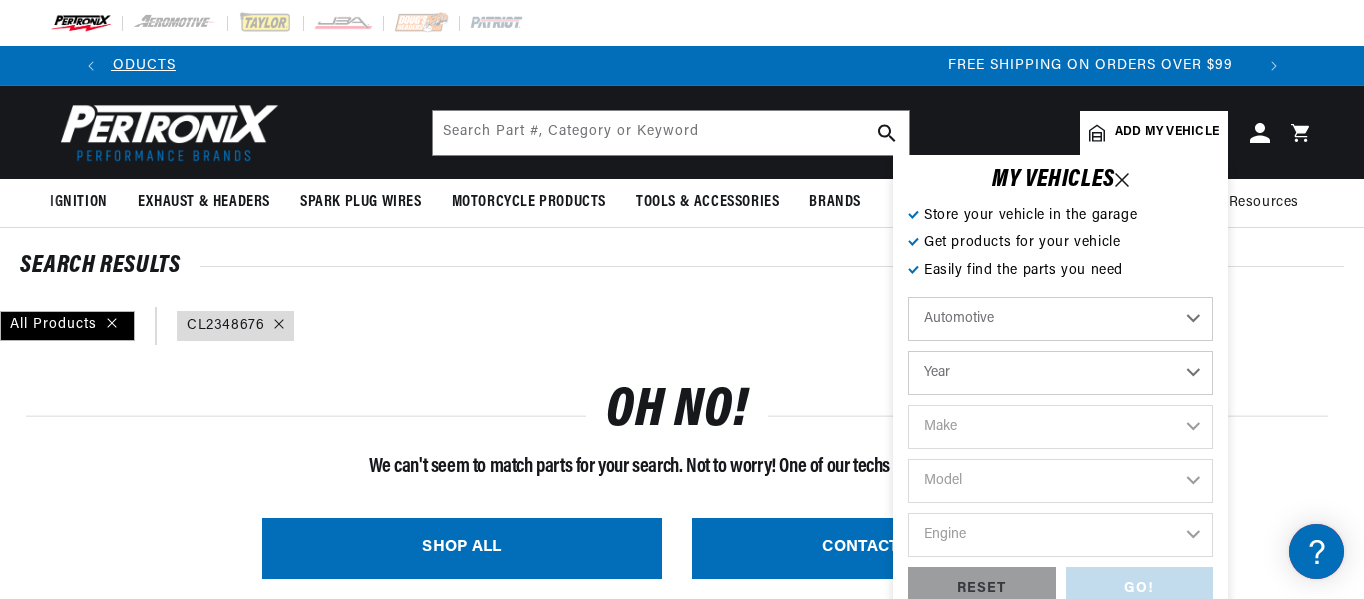 click on "Automotive
Agricultural
Industrial
Marine
Motorcycle" at bounding box center [1060, 319] 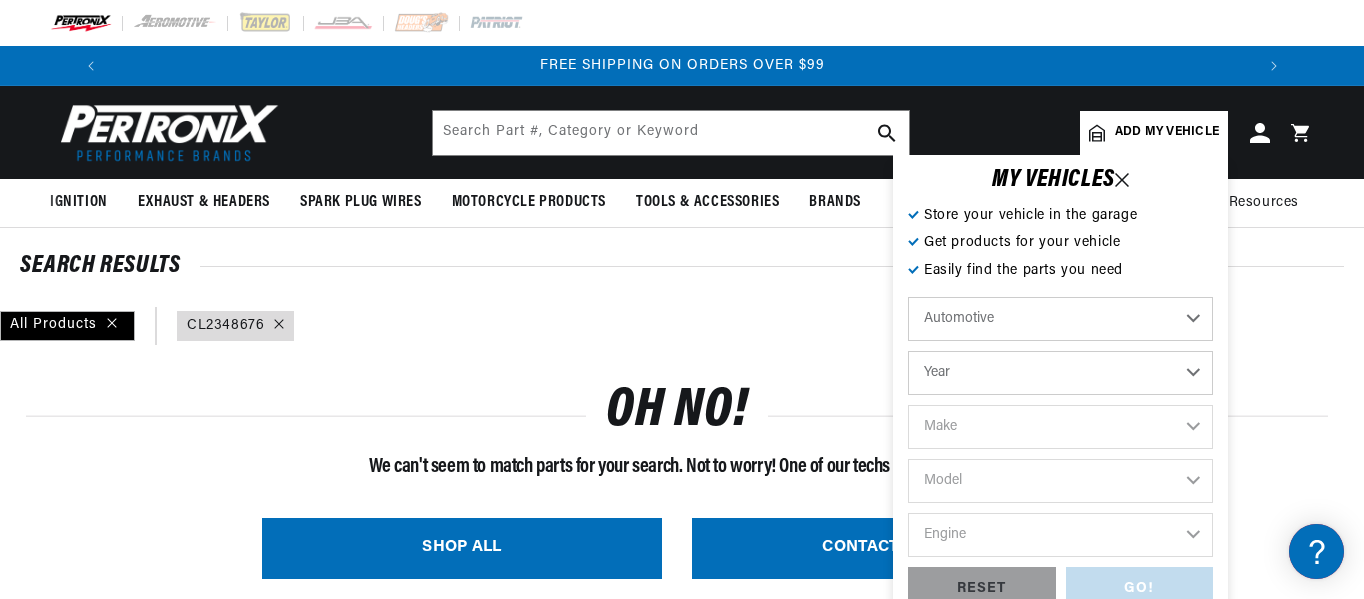 scroll, scrollTop: 0, scrollLeft: 2362, axis: horizontal 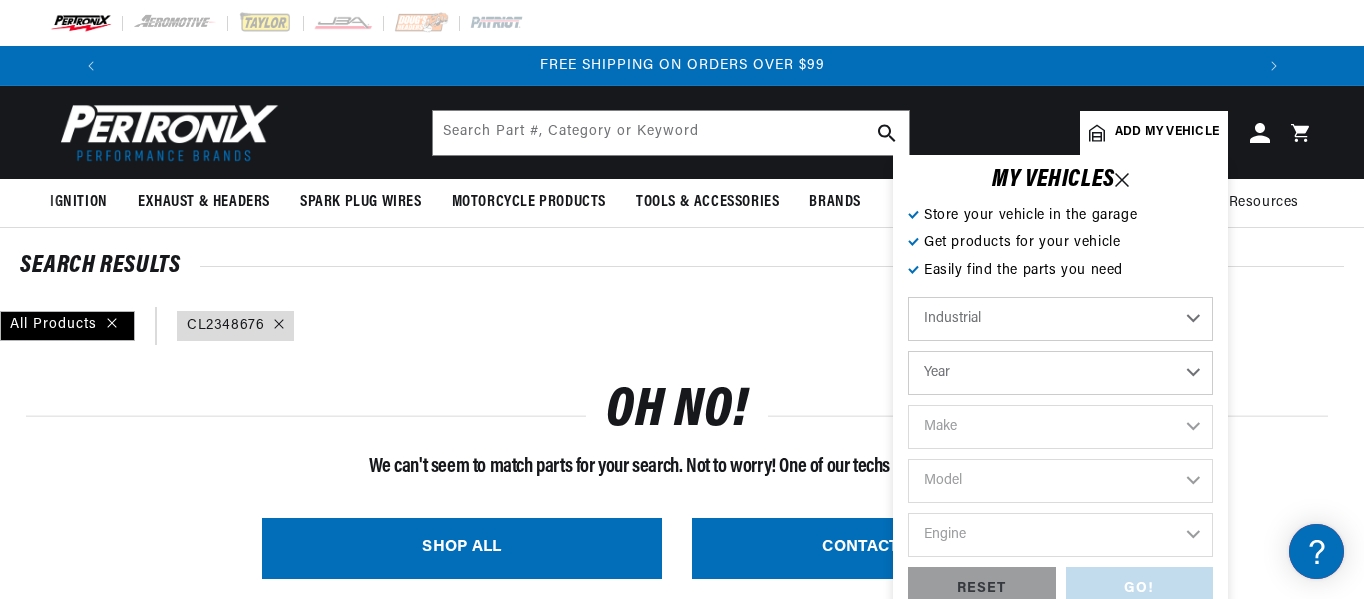 click on "Automotive
Agricultural
Industrial
Marine
Motorcycle" at bounding box center [1060, 319] 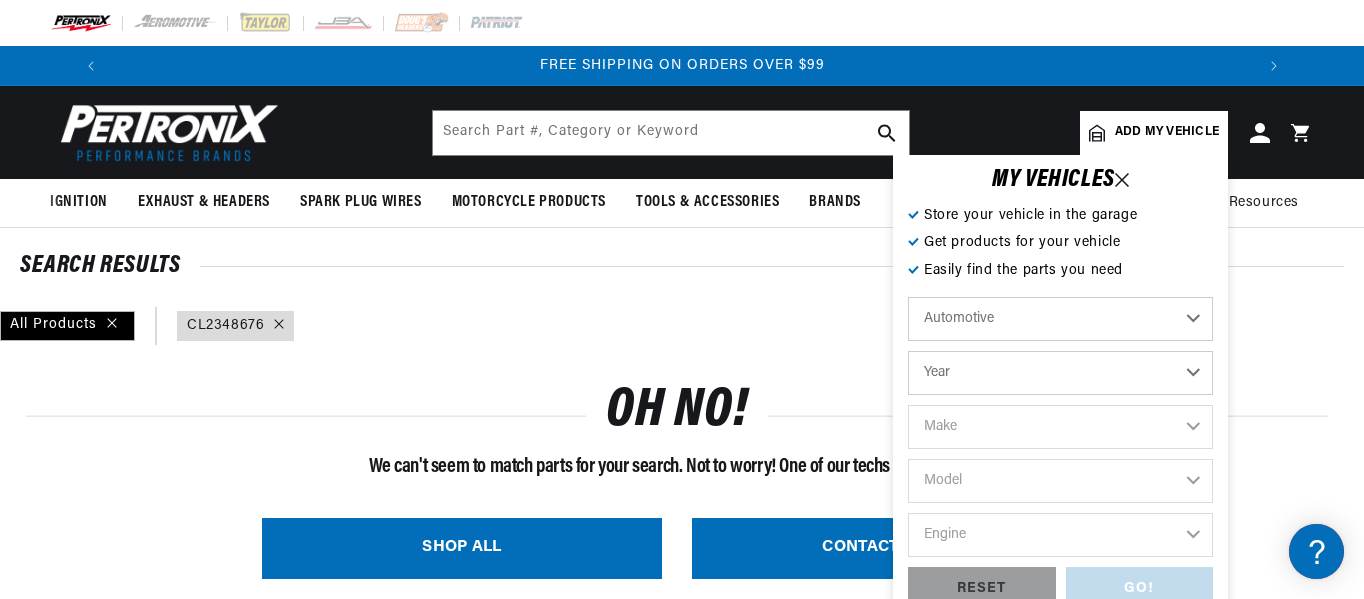 select on "Industrial" 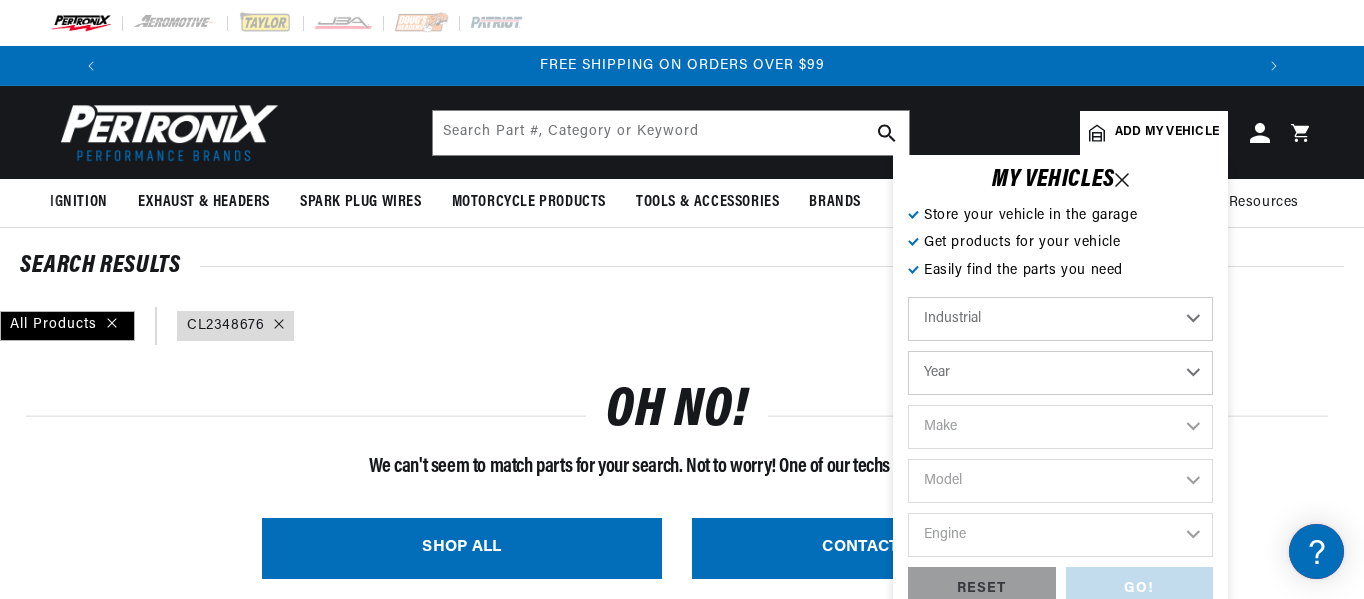 click on "Year
1990
1986
1984
1983
1982
1981
1980
1979
1978
1977
1976
1975
1974
1973
1972
1971
1970
1969
1968
1967
1966
1965
1964
1963
1962
1961
1960
1959
1958
1957
1956
1955
1954
1953
1952
1951
1950 1949" at bounding box center (1060, 373) 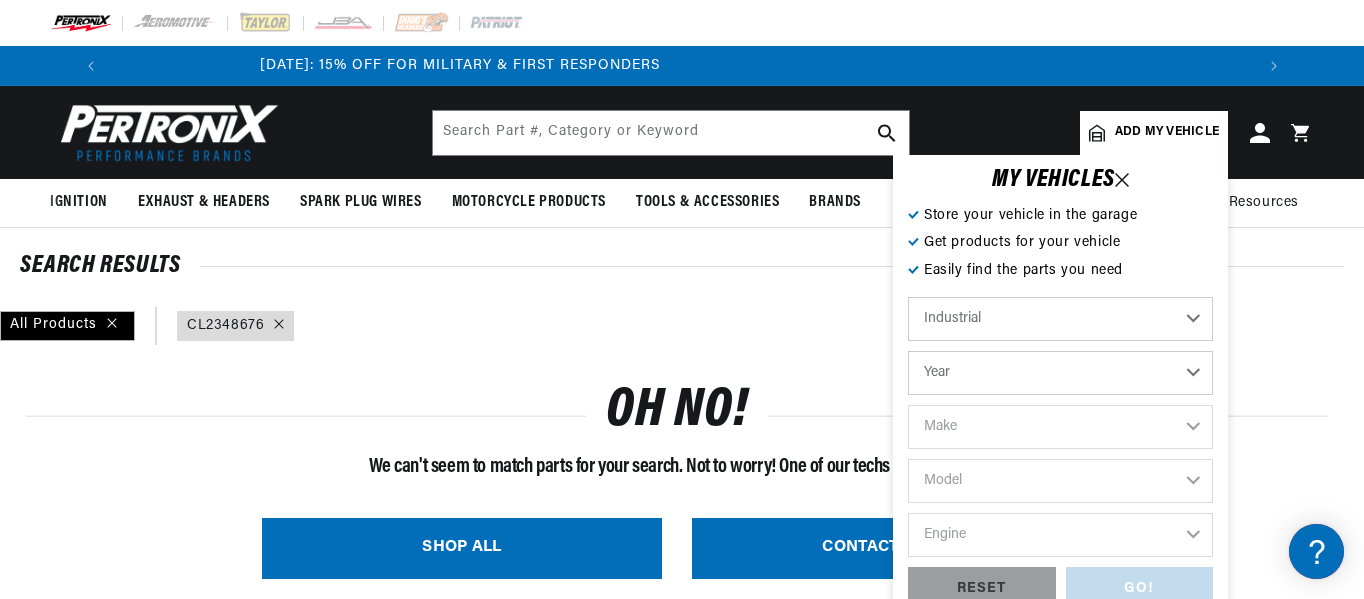 scroll, scrollTop: 0, scrollLeft: 0, axis: both 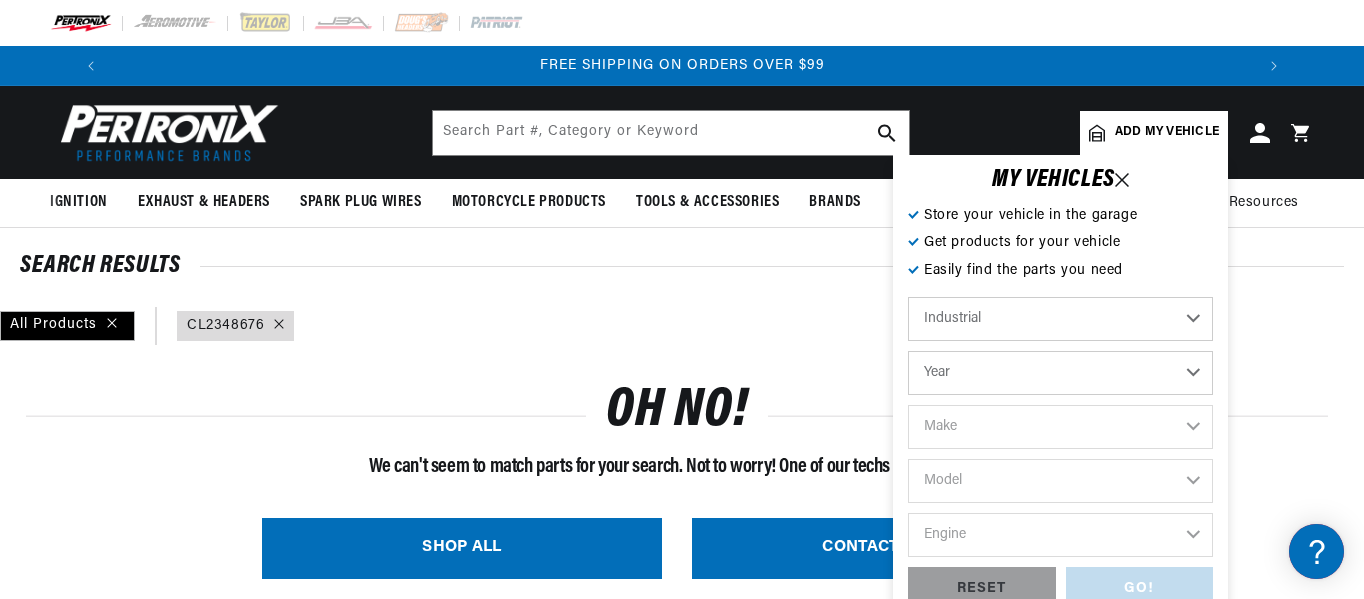 click on "Add my vehicle" at bounding box center [1167, 132] 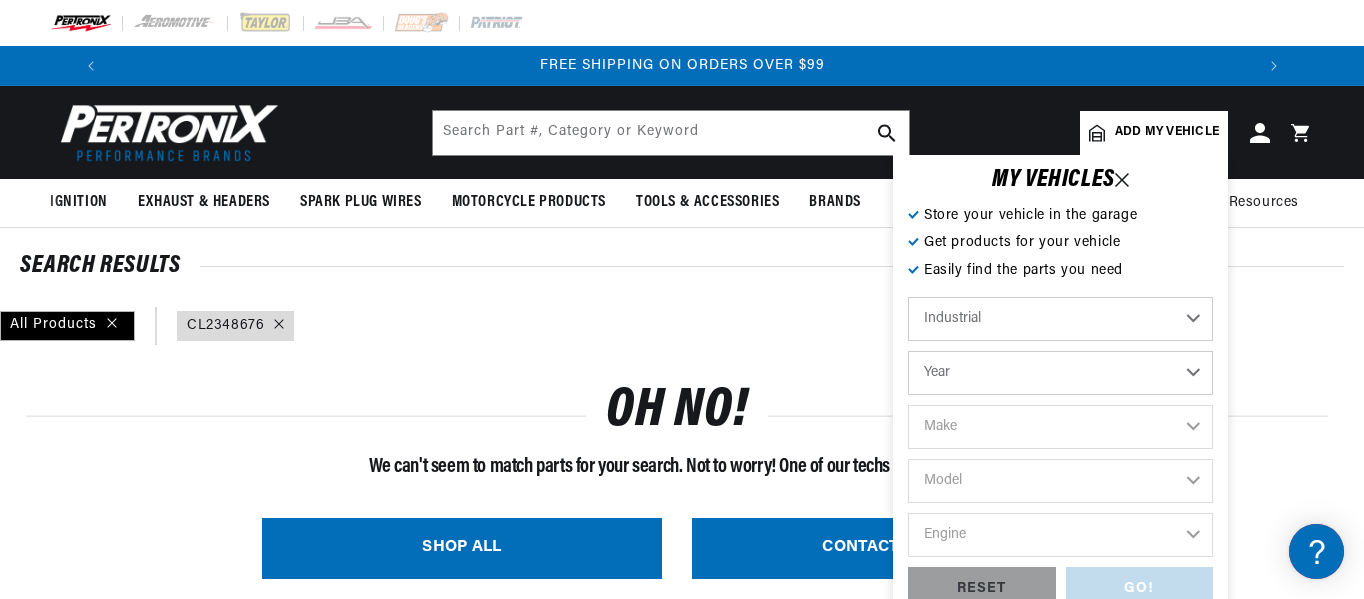 click on "Year
1990
1986
1984
1983
1982
1981
1980
1979
1978
1977
1976
1975
1974
1973
1972
1971
1970
1969
1968
1967
1966
1965
1964
1963
1962
1961
1960
1959
1958
1957
1956
1955
1954
1953
1952
1951
1950 1949" at bounding box center (1060, 373) 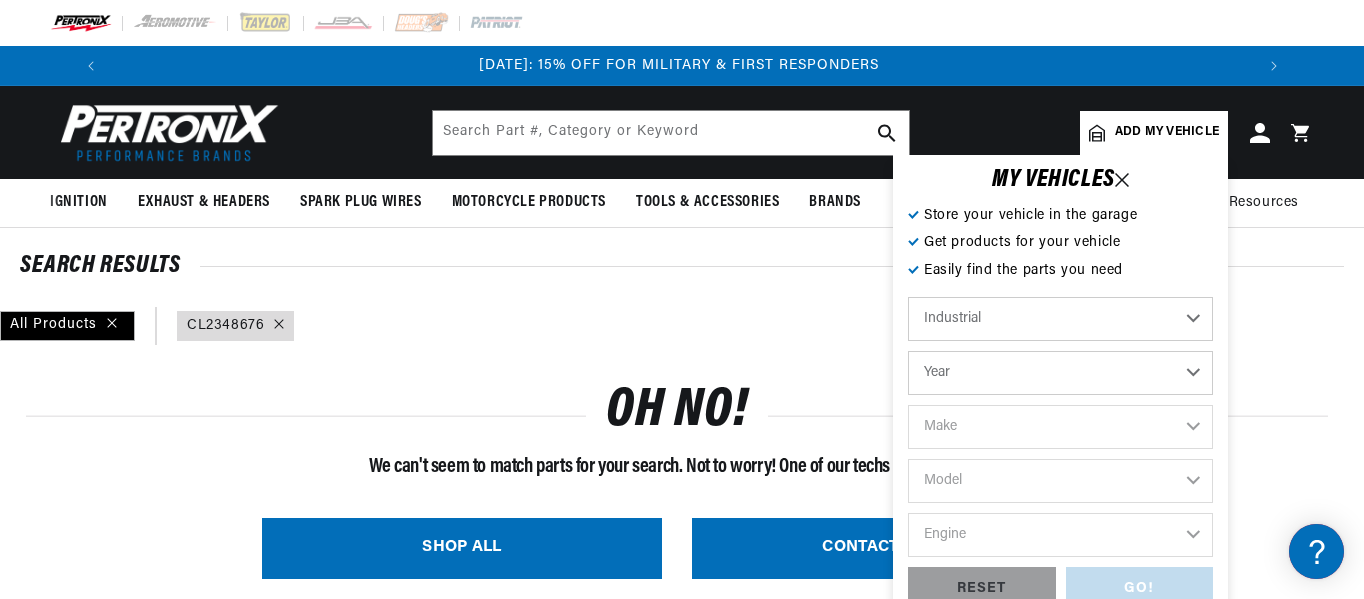 scroll, scrollTop: 0, scrollLeft: 0, axis: both 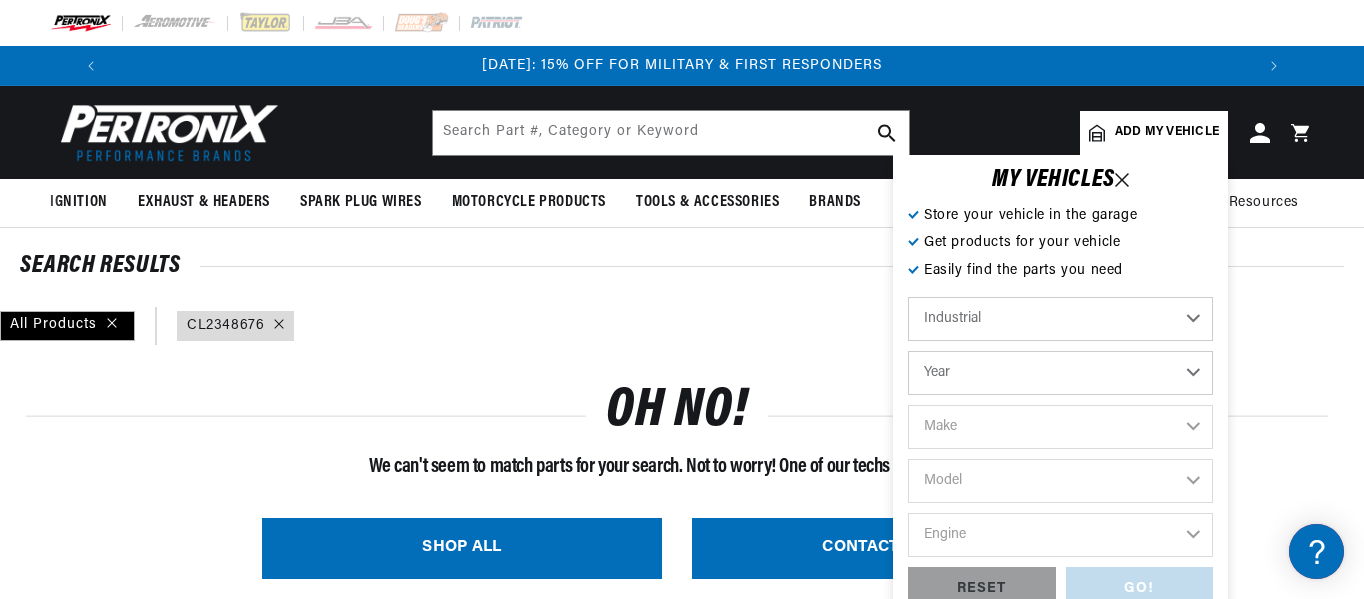 select on "1984" 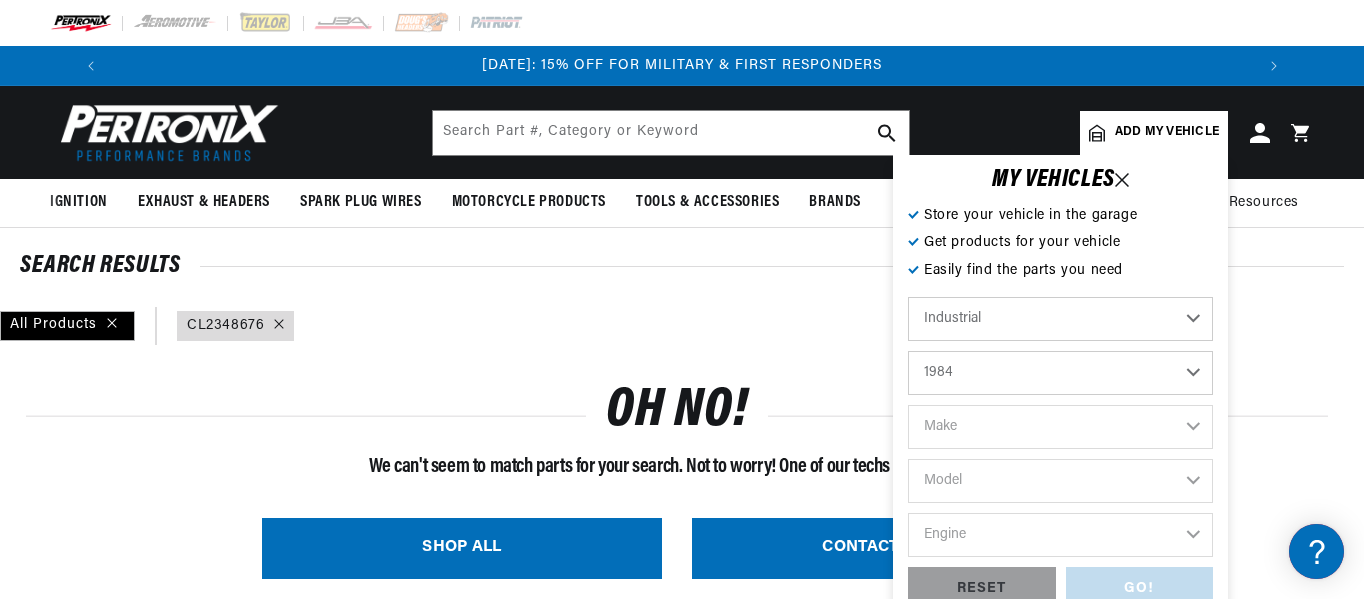 click on "Year
1990
1986
1984
1983
1982
1981
1980
1979
1978
1977
1976
1975
1974
1973
1972
1971
1970
1969
1968
1967
1966
1965
1964
1963
1962
1961
1960
1959
1958
1957
1956
1955
1954
1953
1952
1951
1950 1949" at bounding box center [1060, 373] 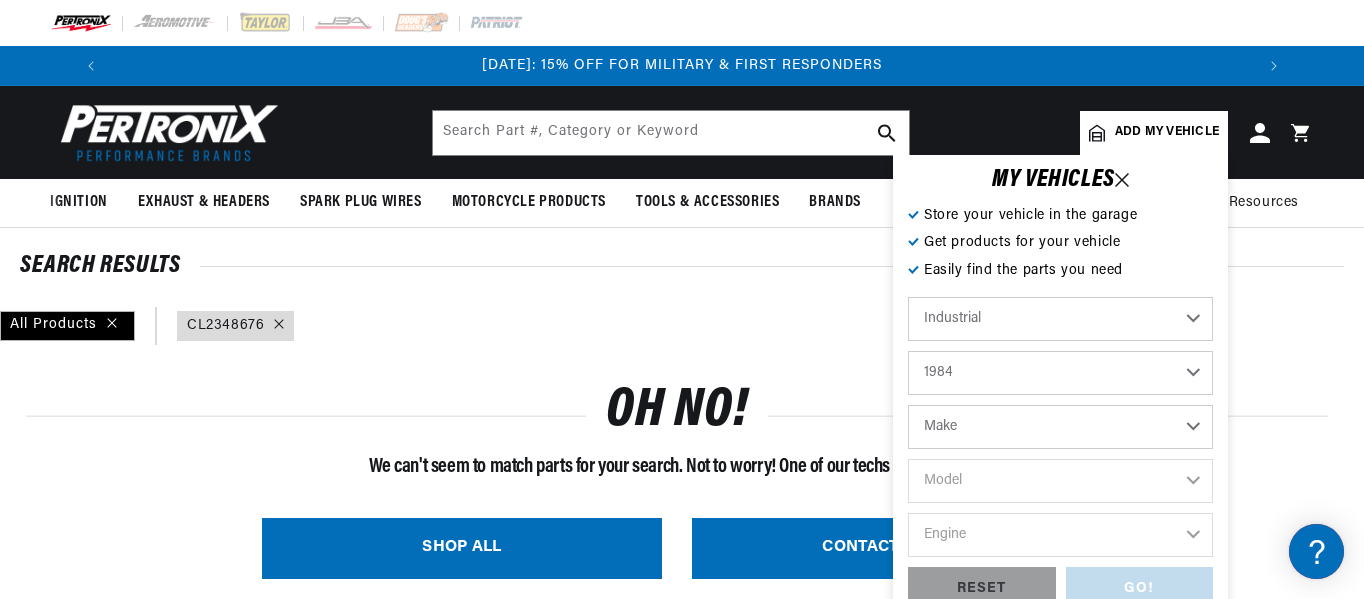 click on "Make
Ford" at bounding box center [1060, 427] 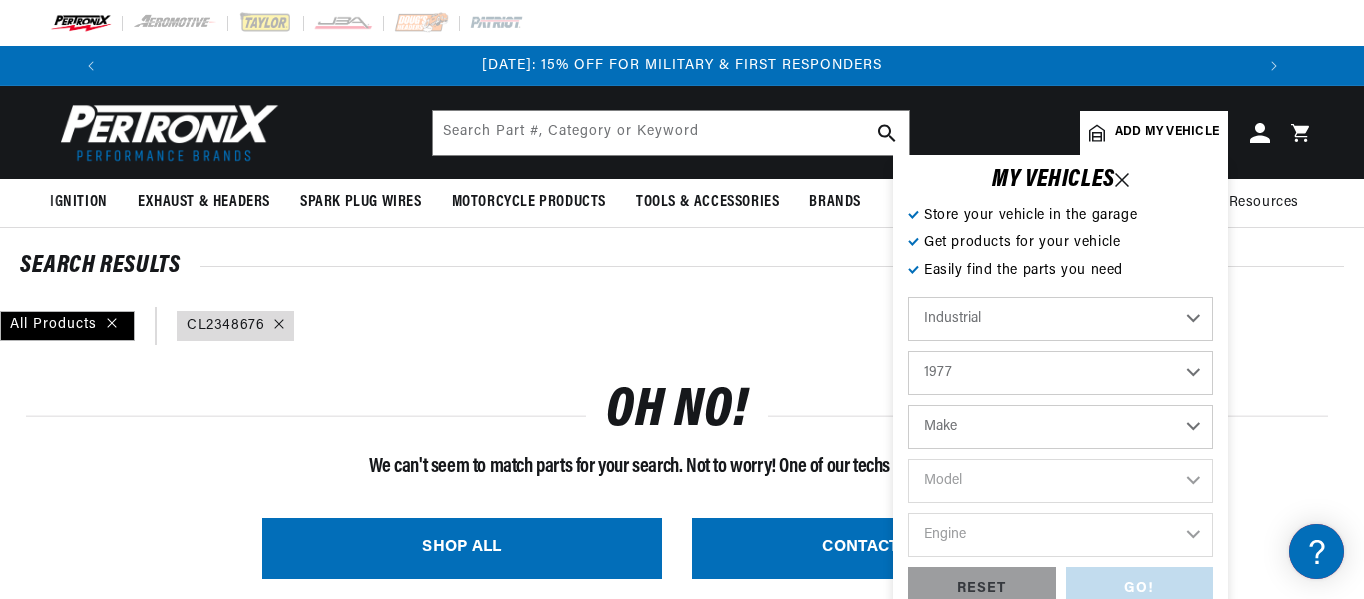 click on "1990
1986
1984
1983
1982
1981
1980
1979
1978
1977
1976
1975
1974
1973
1972
1971
1970
1969
1968
1967
1966
1965
1964
1963
1962
1961
1960
1959
1958
1957
1956
1955
1954
1953
1952
1951
1950
1949 1947" at bounding box center [1060, 373] 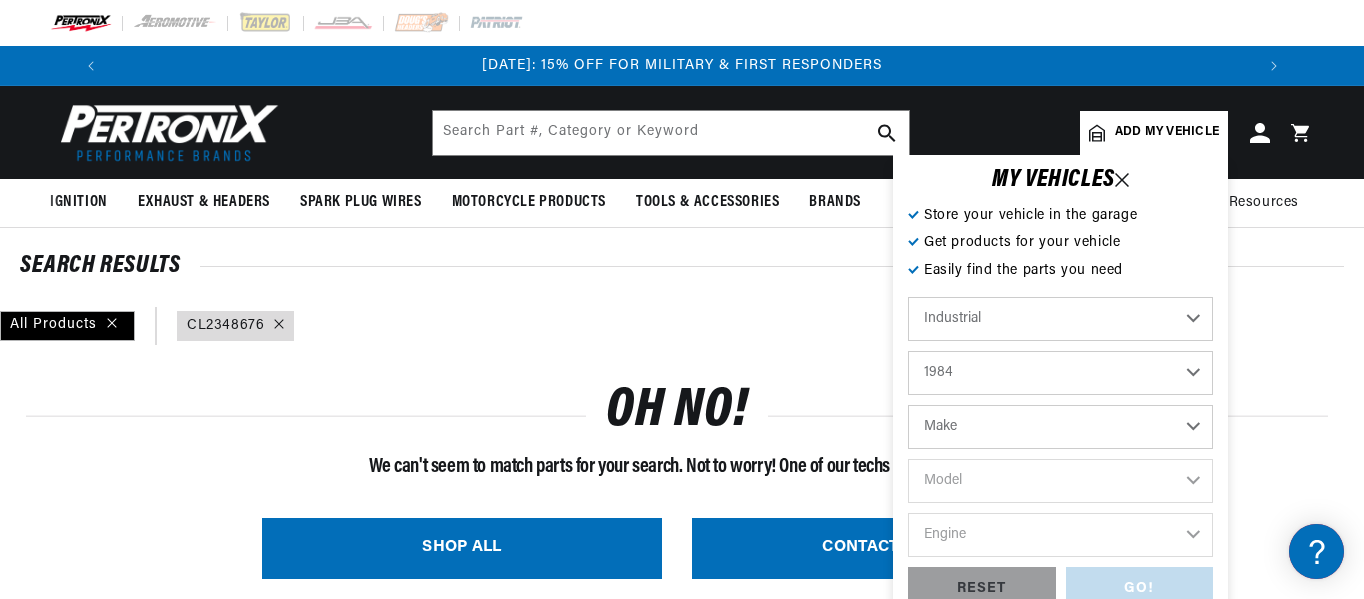 select on "1977" 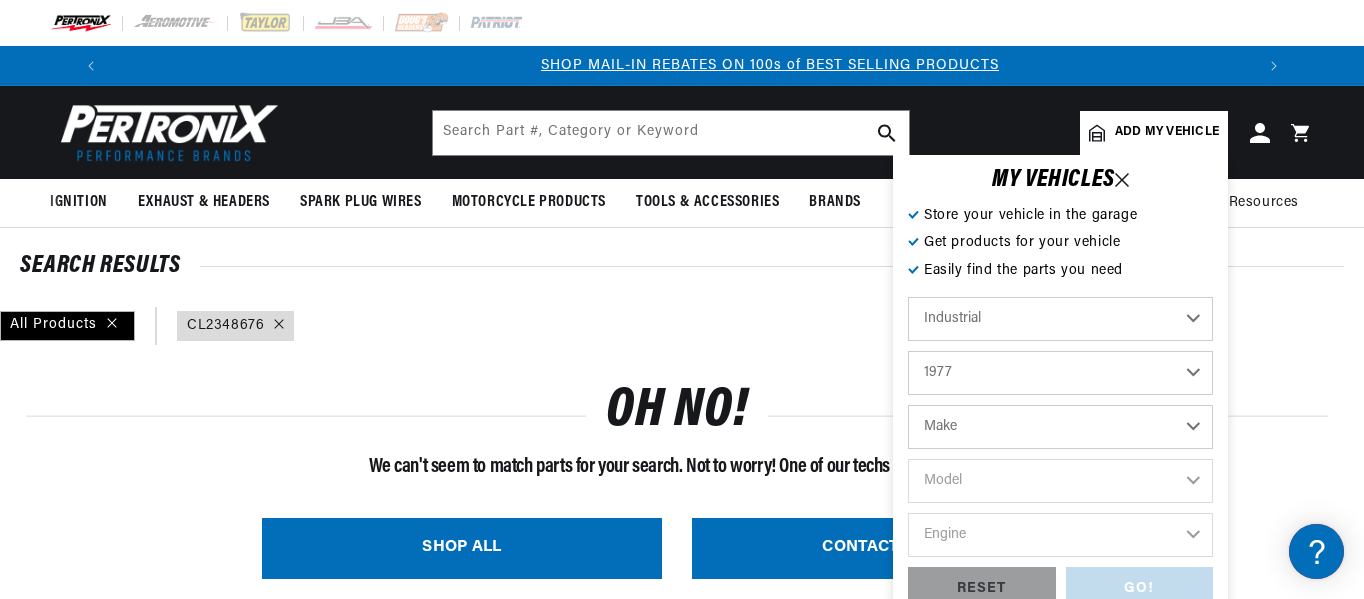 click on "Make
Allis Chalmers
Caterpillar
Clark
Eaton, Yale, Towne
Ford
Towmotor
White" at bounding box center (1060, 427) 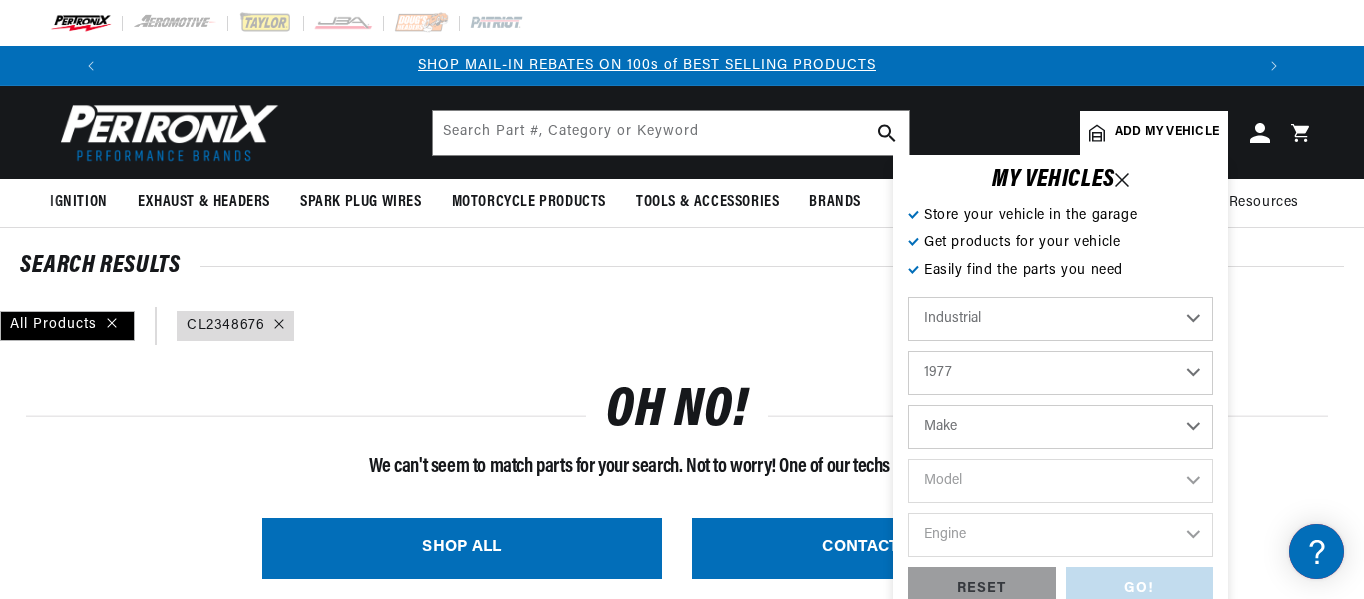 scroll, scrollTop: 0, scrollLeft: 1181, axis: horizontal 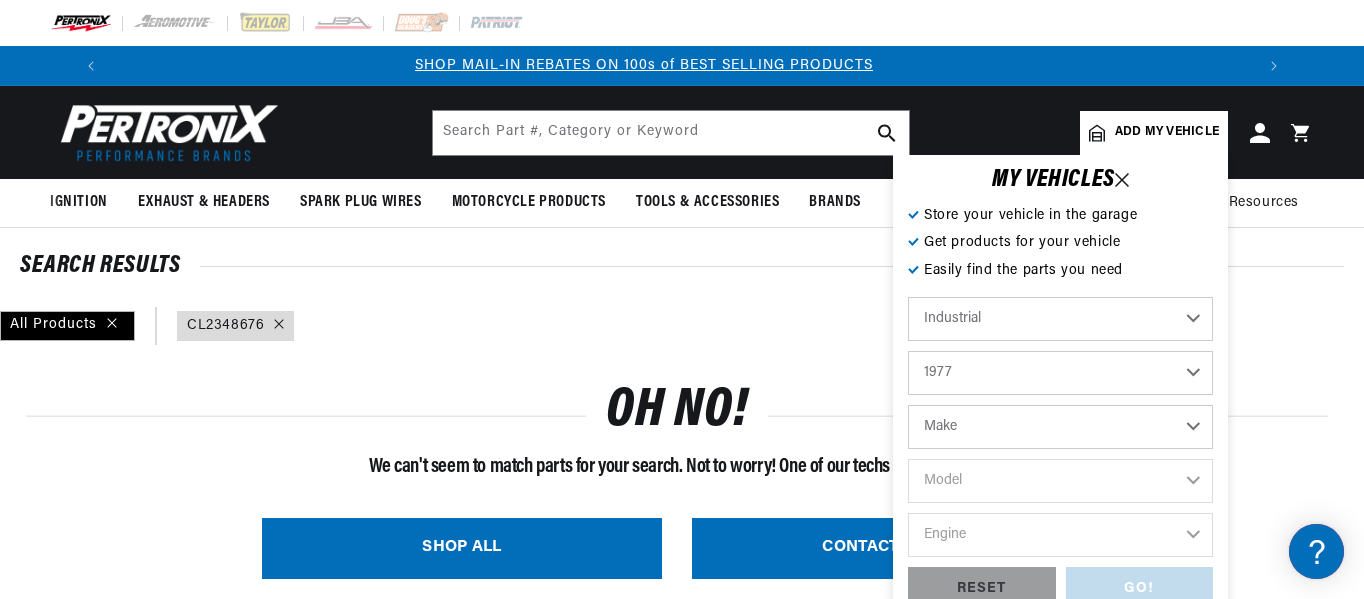 select on "[PERSON_NAME]" 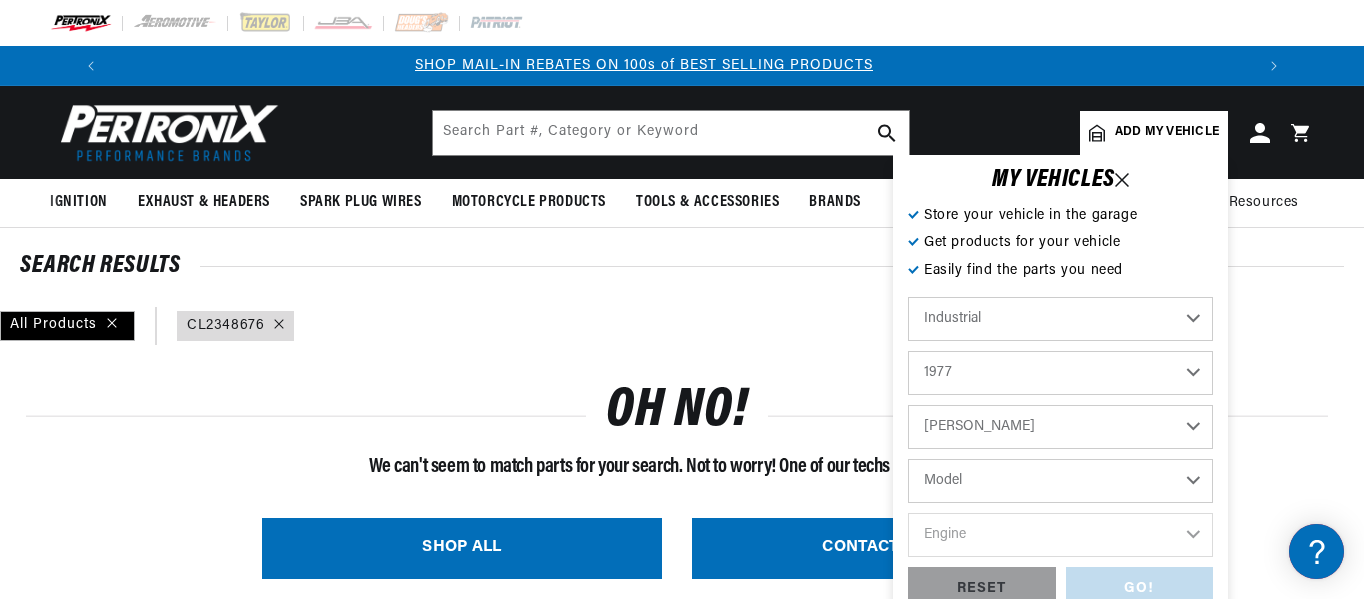 click on "Model
All models
Clarkat
IT40B" at bounding box center [1060, 481] 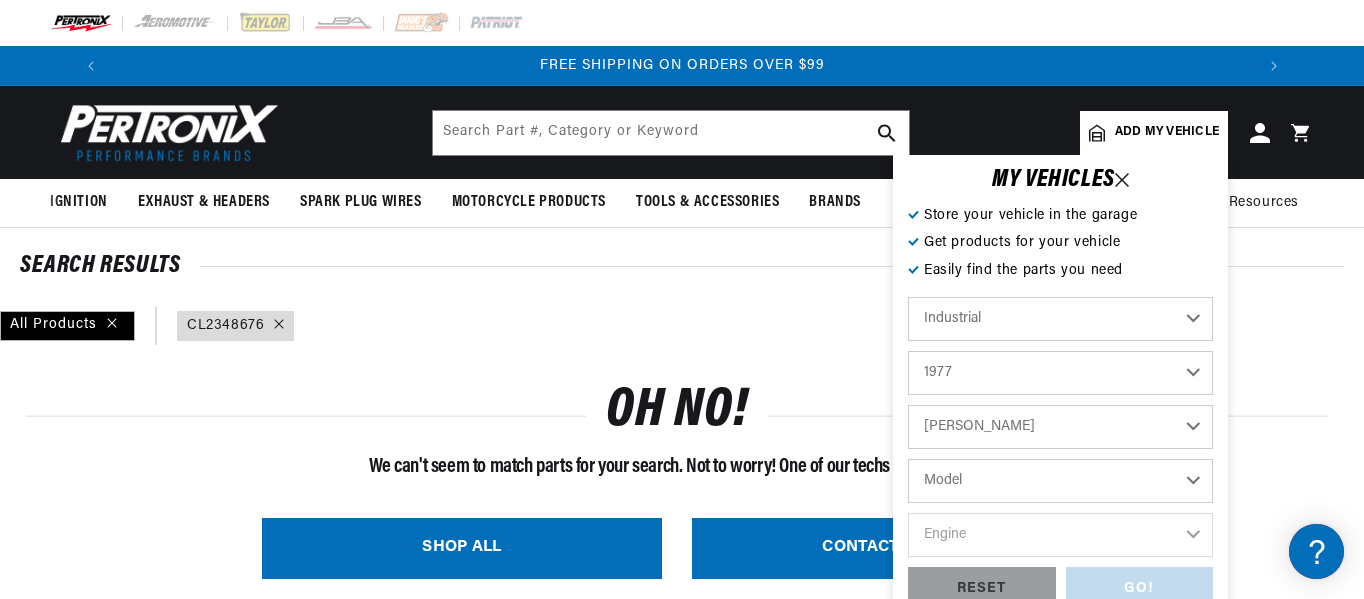 scroll, scrollTop: 0, scrollLeft: 2362, axis: horizontal 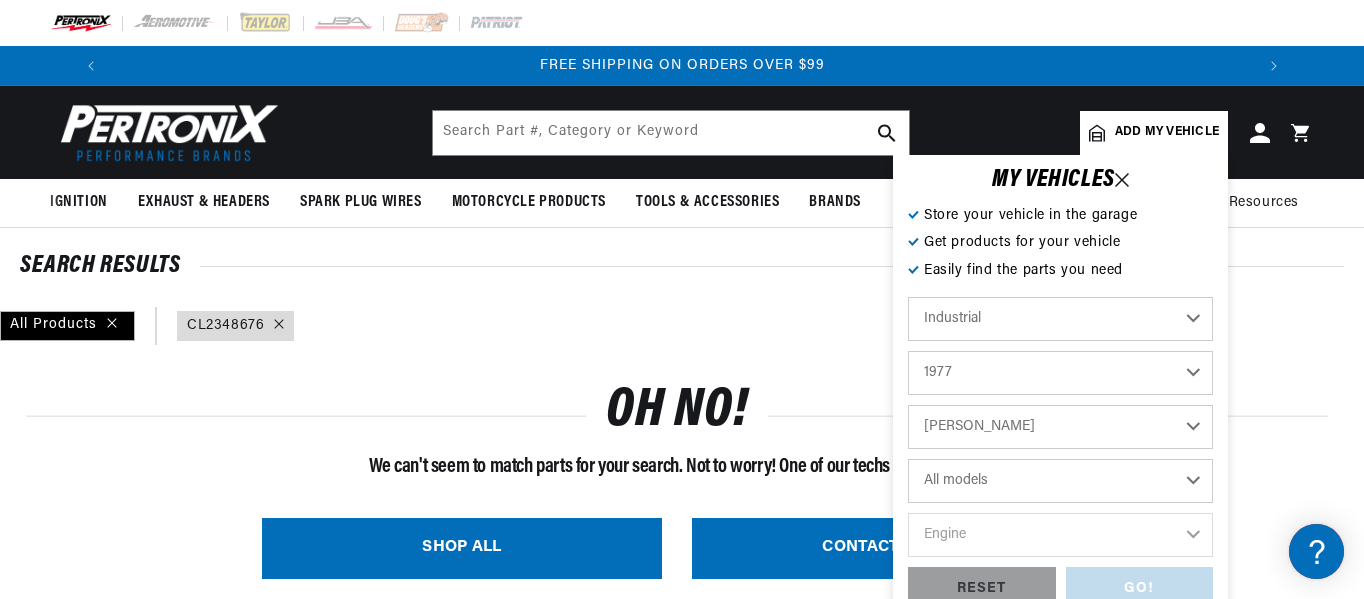 click on "Model
All models
Clarkat
IT40B" at bounding box center (1060, 481) 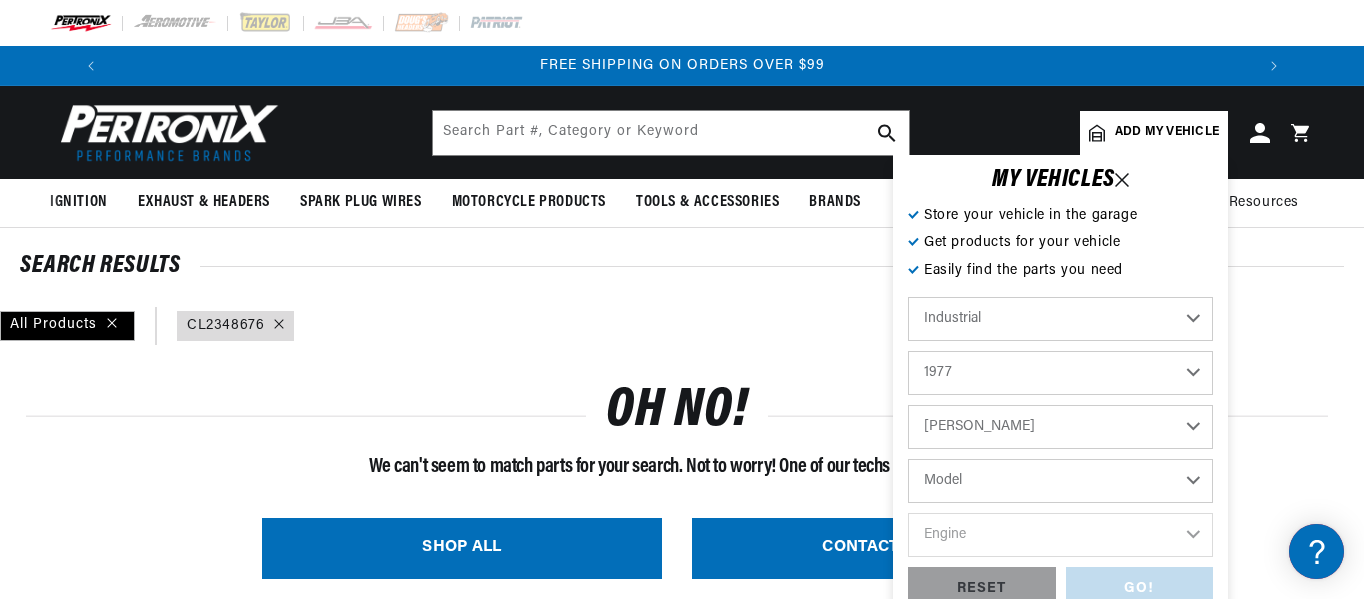 select on "All-models" 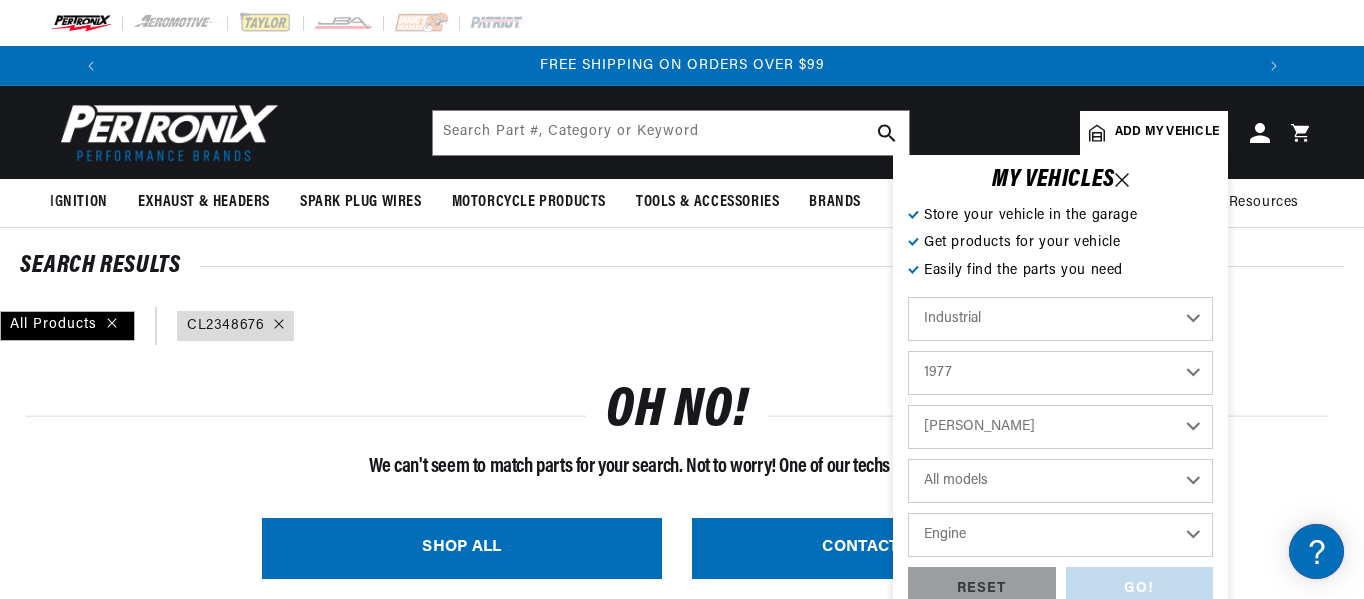 click on "Engine
4
6" at bounding box center (1060, 535) 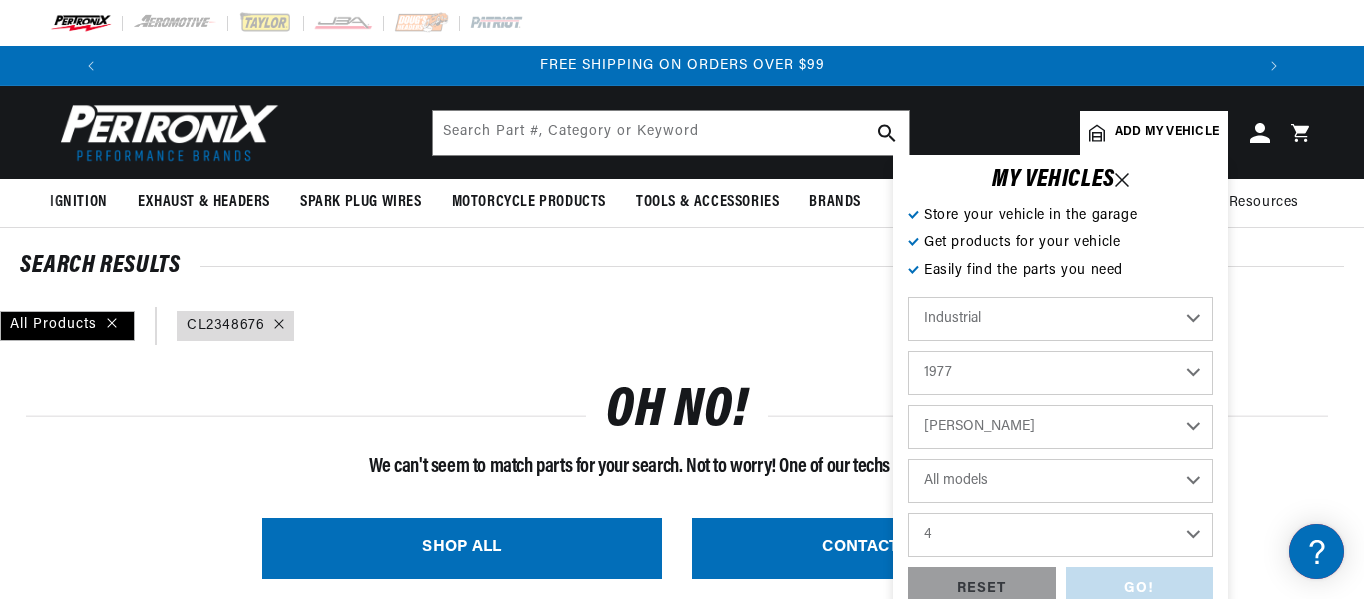 click on "Engine
4
6" at bounding box center (1060, 535) 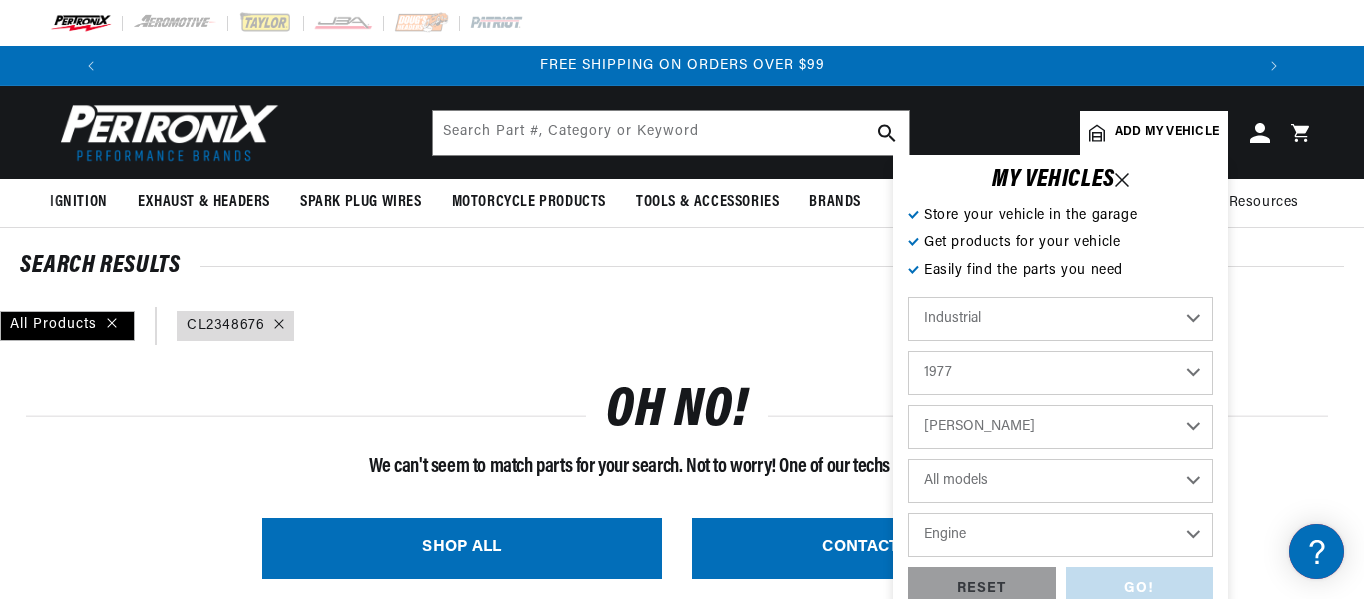 select on "4" 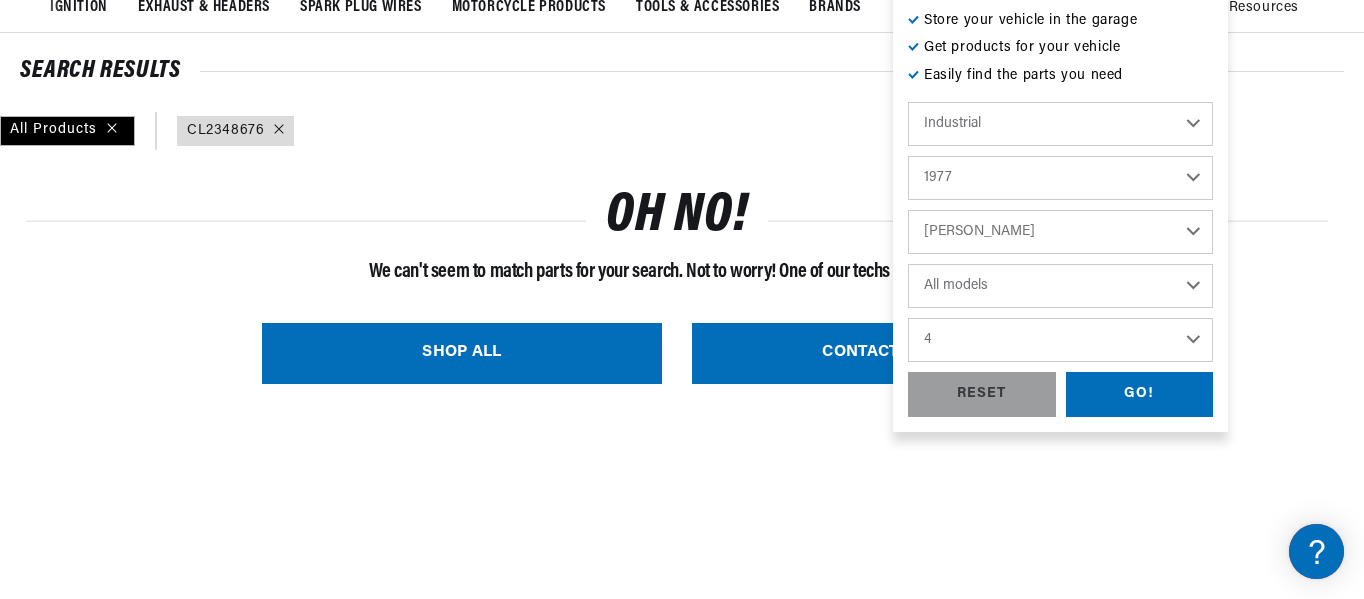 scroll, scrollTop: 196, scrollLeft: 0, axis: vertical 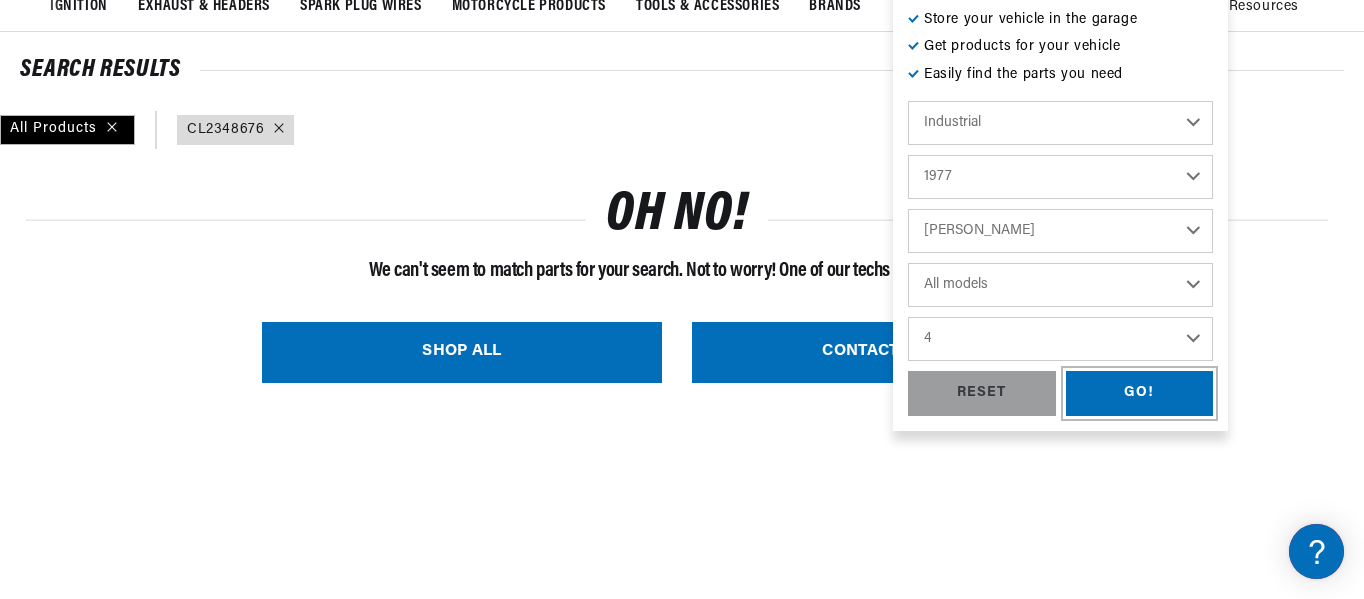 click on "GO!" at bounding box center (1140, 393) 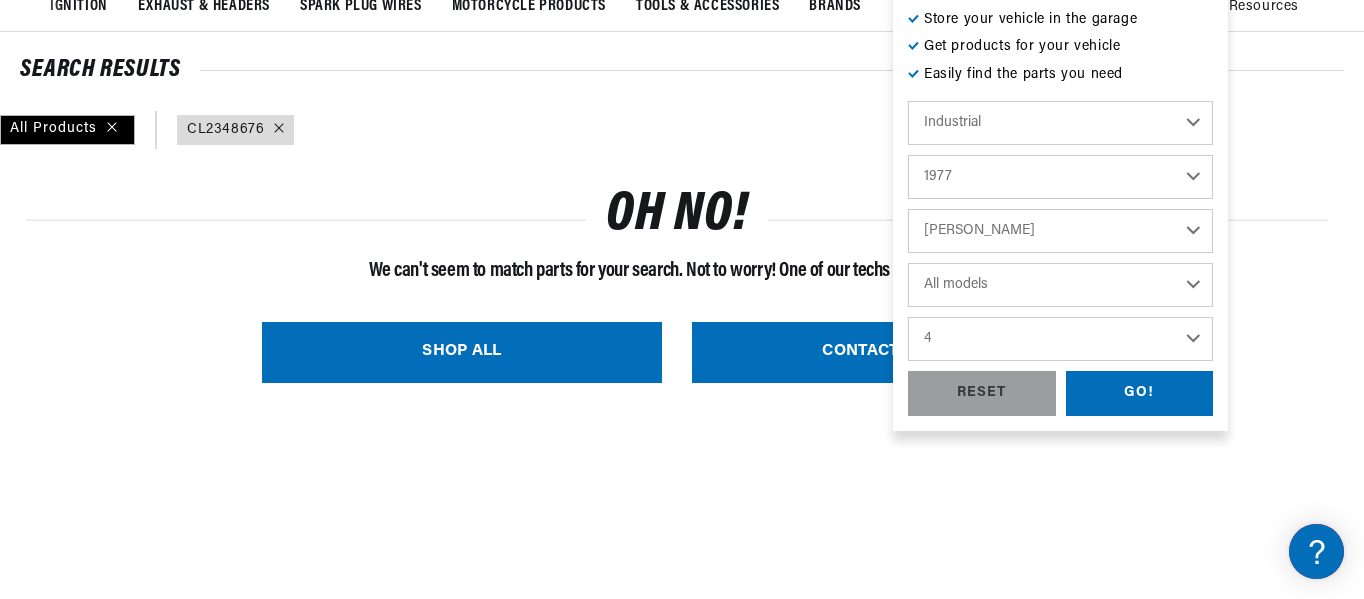 type on "CL2348676" 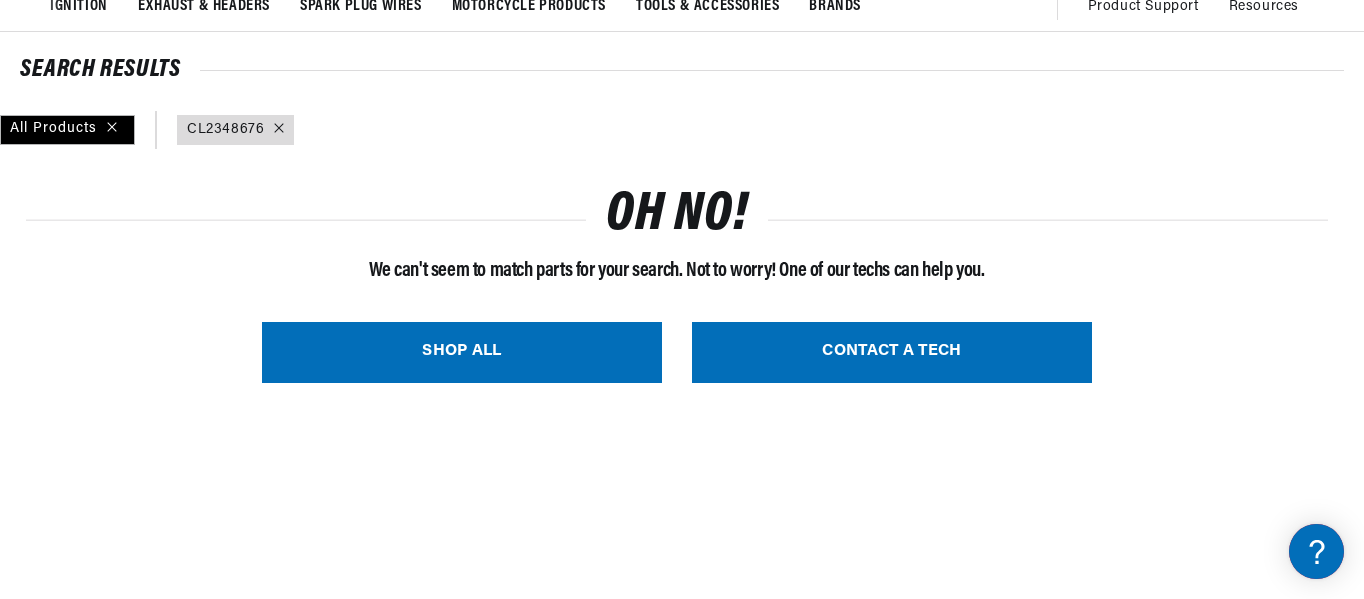 scroll, scrollTop: 0, scrollLeft: 0, axis: both 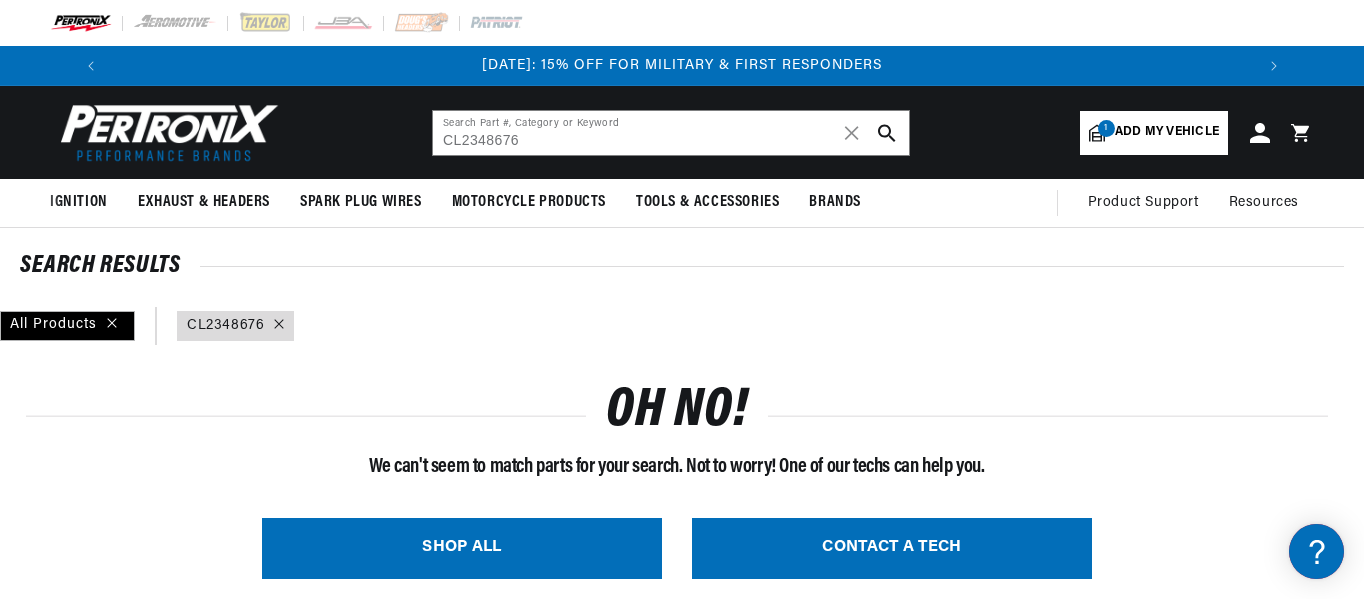 click on "Add my vehicle" at bounding box center [1167, 132] 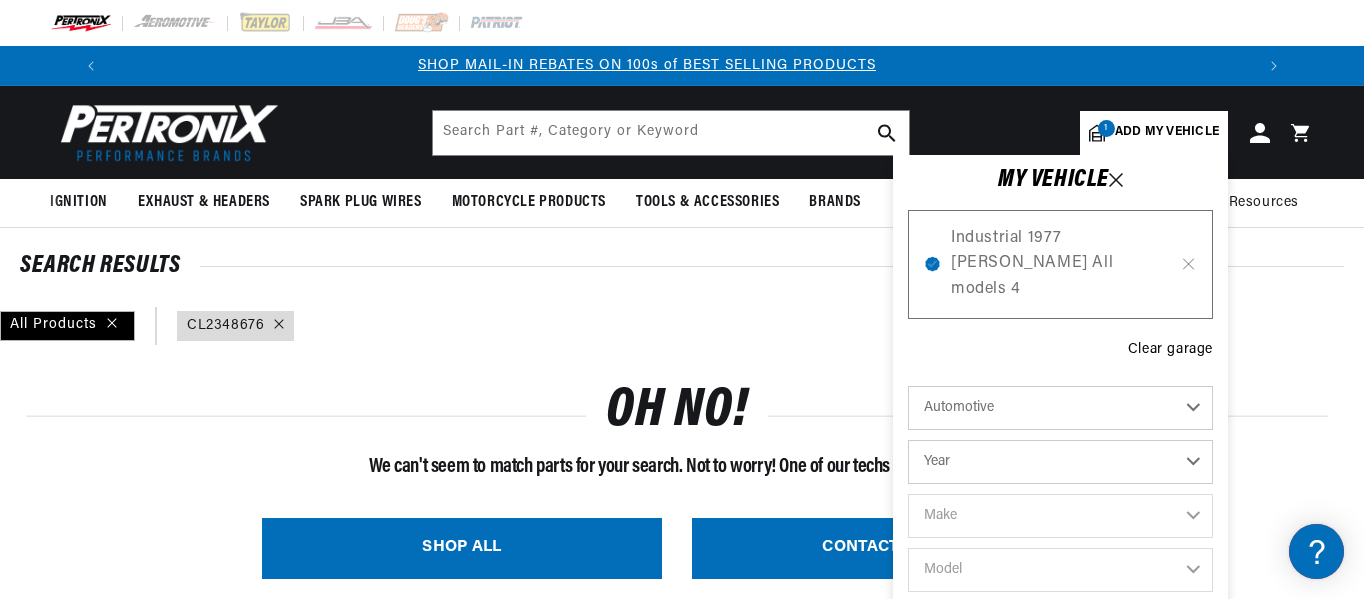 scroll, scrollTop: 0, scrollLeft: 1181, axis: horizontal 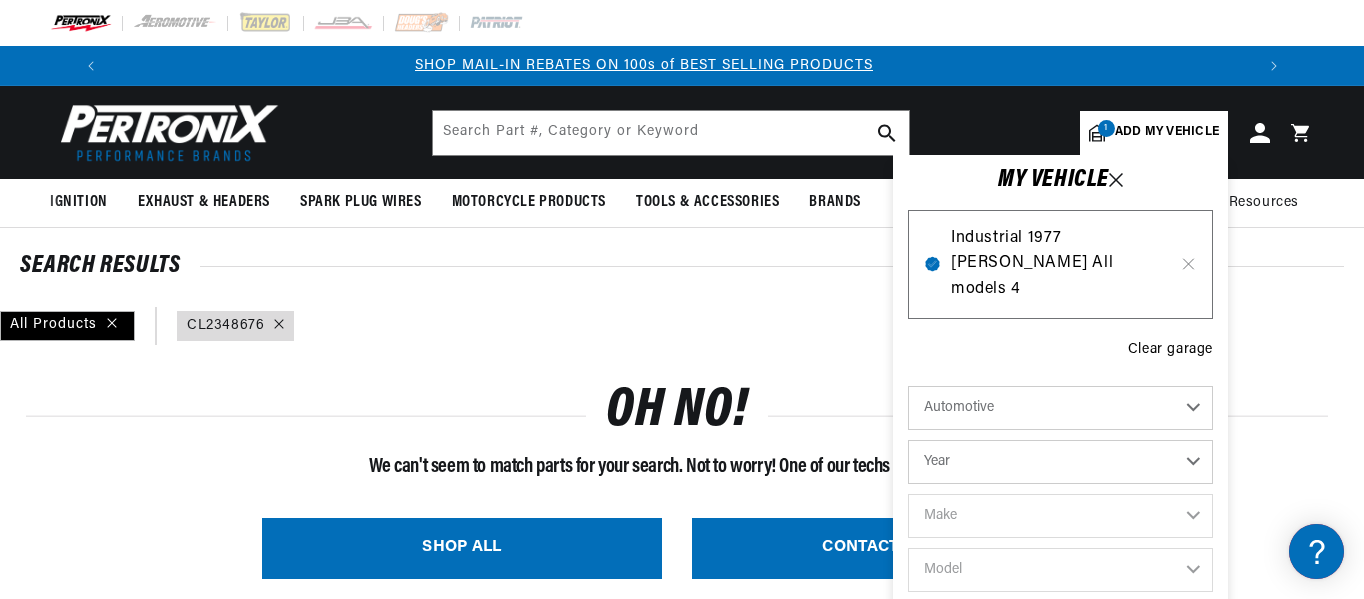 click on "Industrial 1977 [PERSON_NAME] All models 4" at bounding box center (1060, 264) 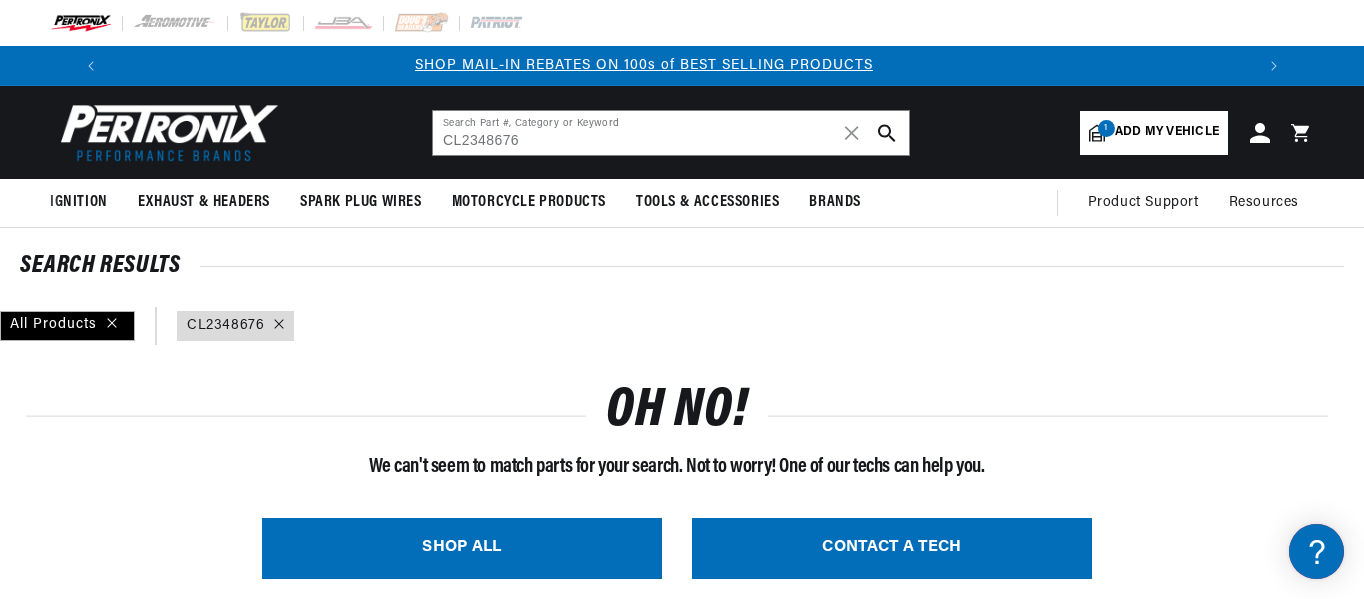 type 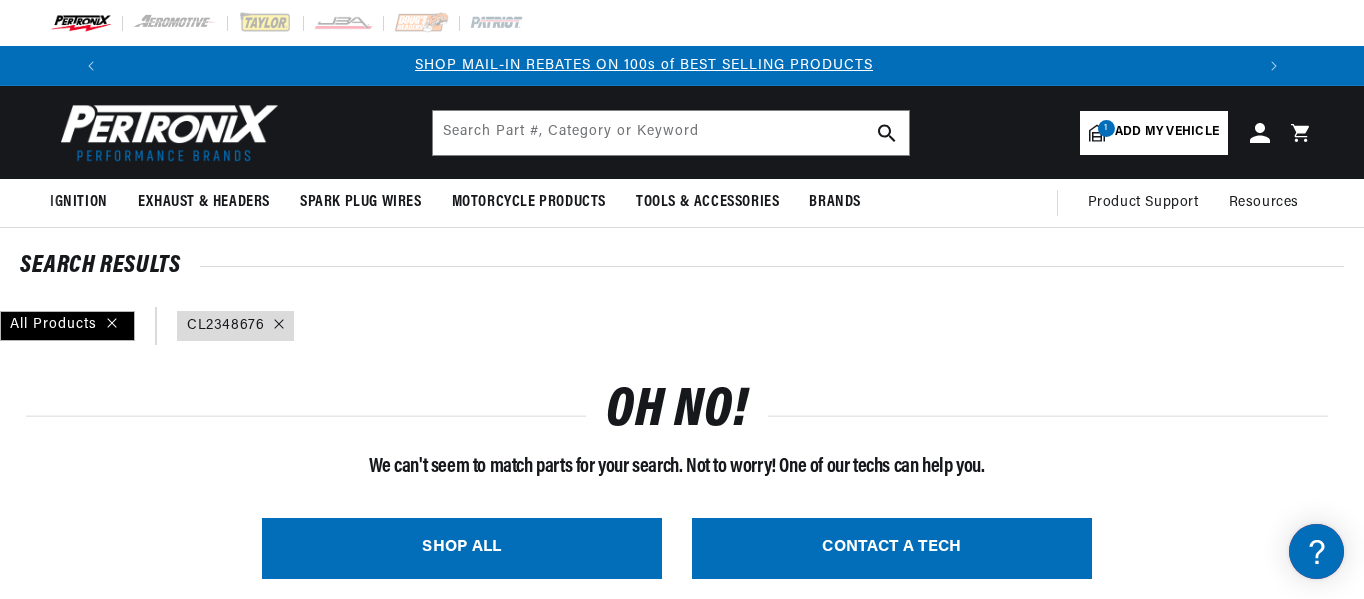 click 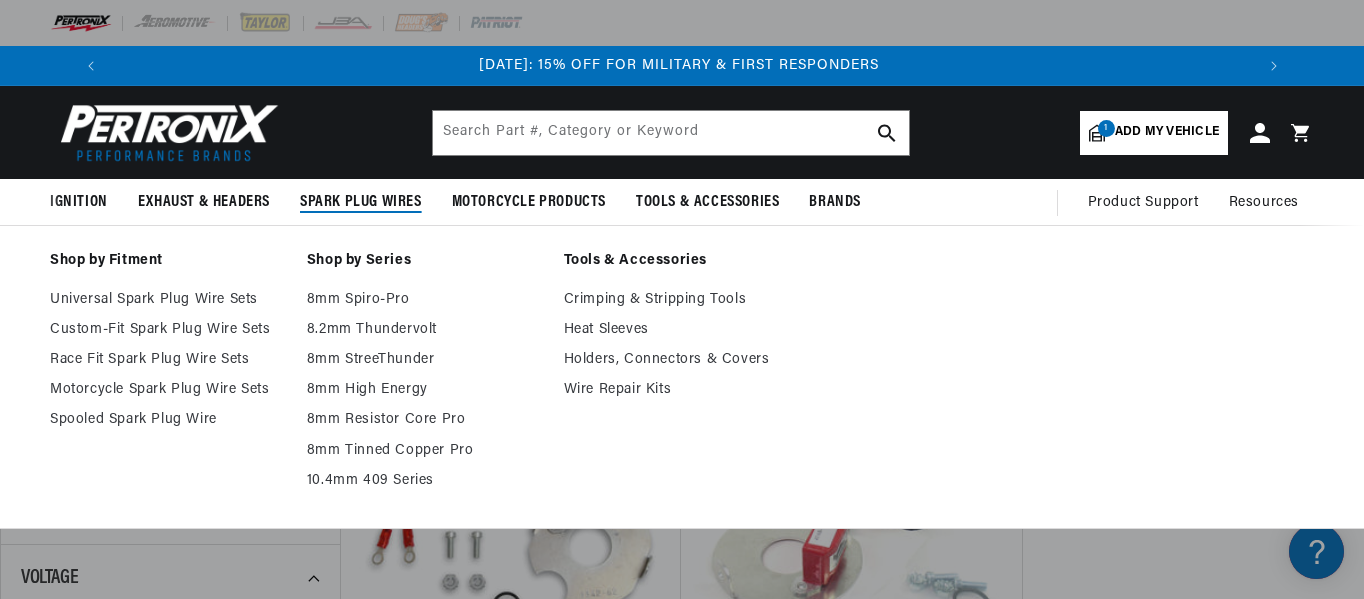 scroll, scrollTop: 0, scrollLeft: 0, axis: both 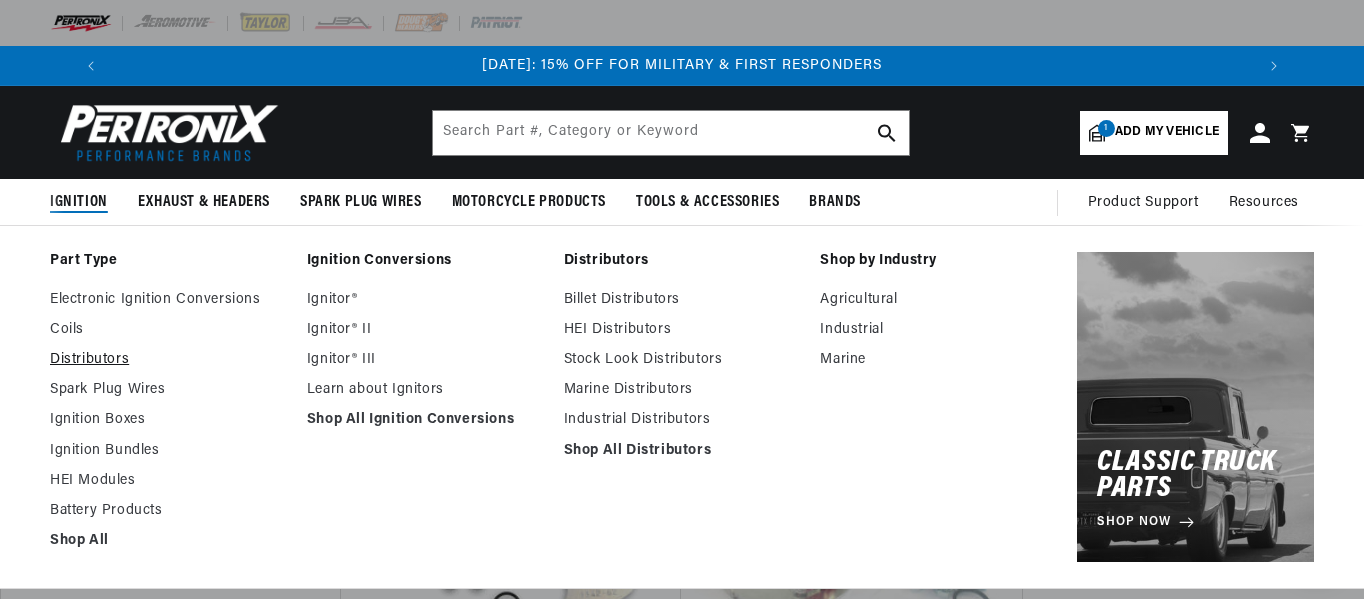 click on "Distributors" at bounding box center (168, 360) 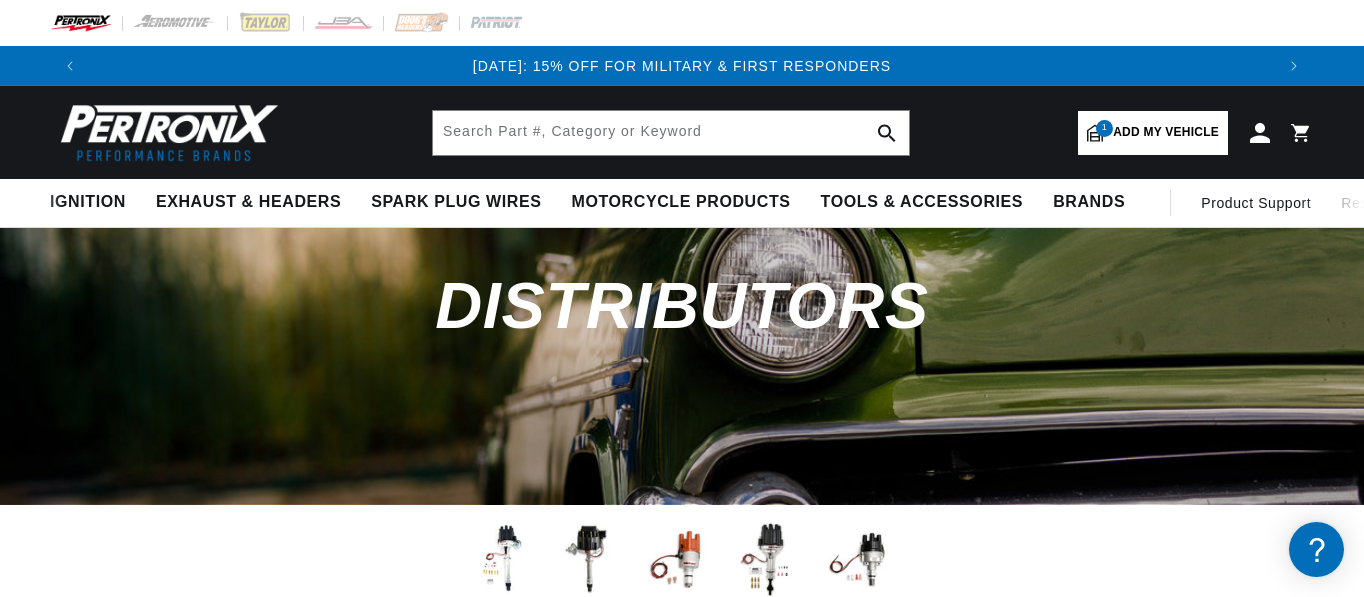 scroll, scrollTop: 0, scrollLeft: 0, axis: both 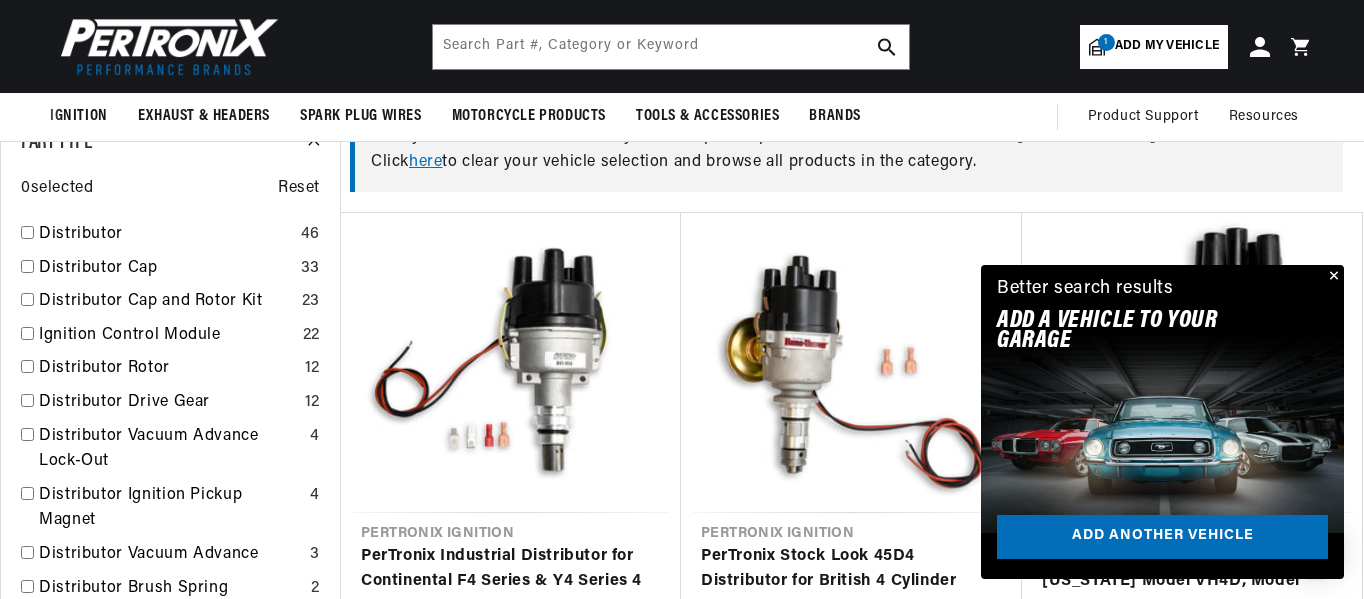 click at bounding box center [1332, 277] 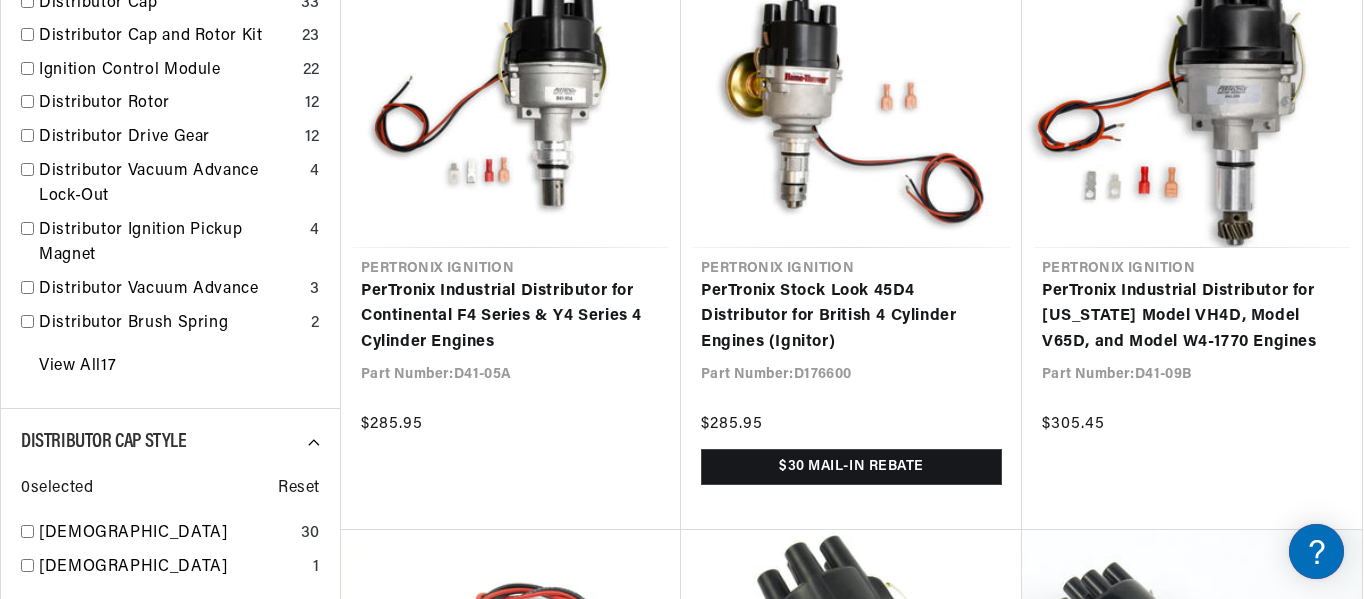 scroll, scrollTop: 936, scrollLeft: 0, axis: vertical 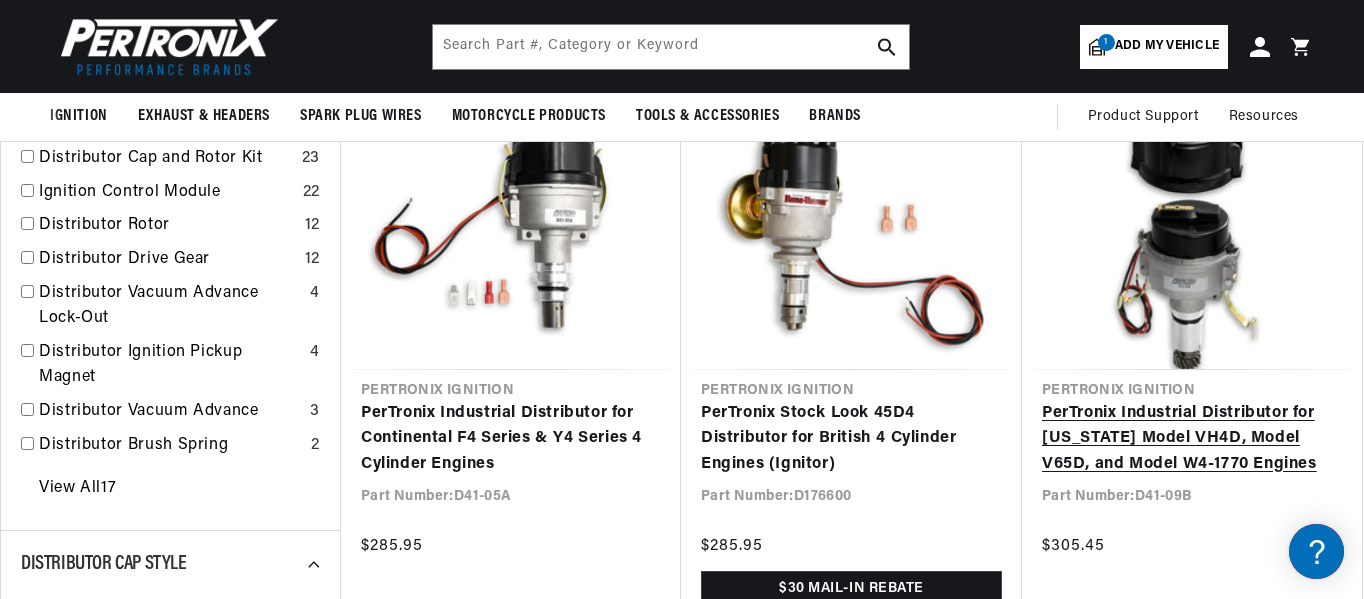 click on "PerTronix Industrial Distributor for Wisconsin Model VH4D, Model V65D, and Model W4-1770 Engines" at bounding box center (1192, 439) 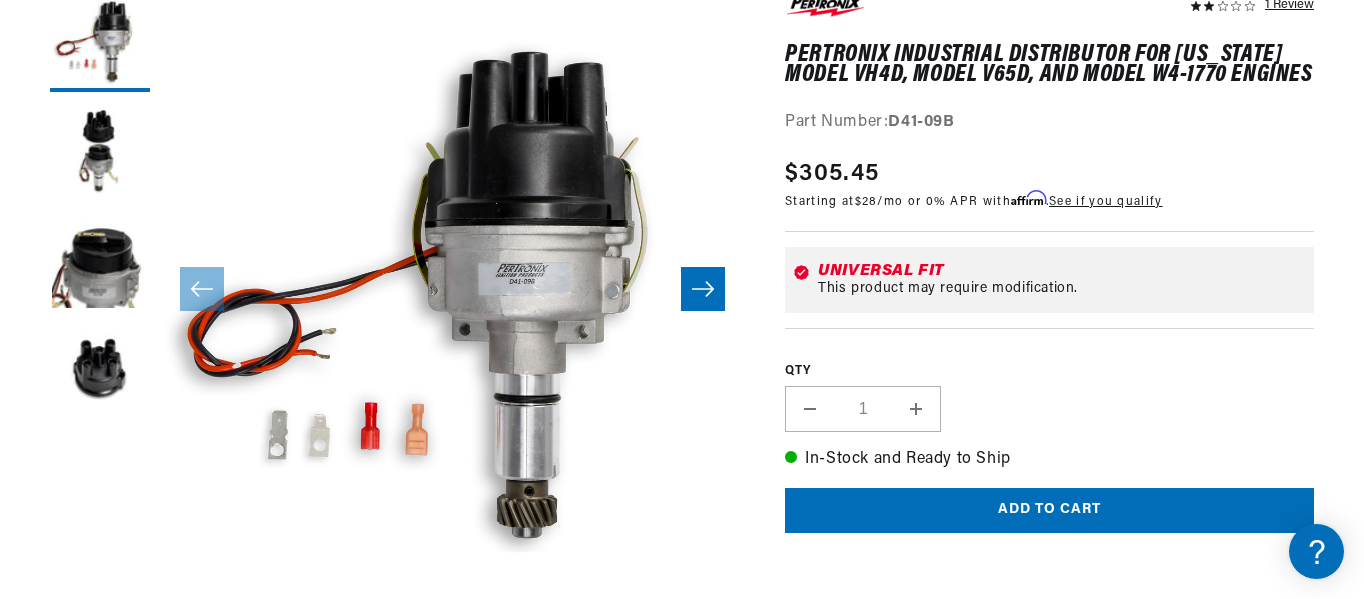 scroll, scrollTop: 595, scrollLeft: 0, axis: vertical 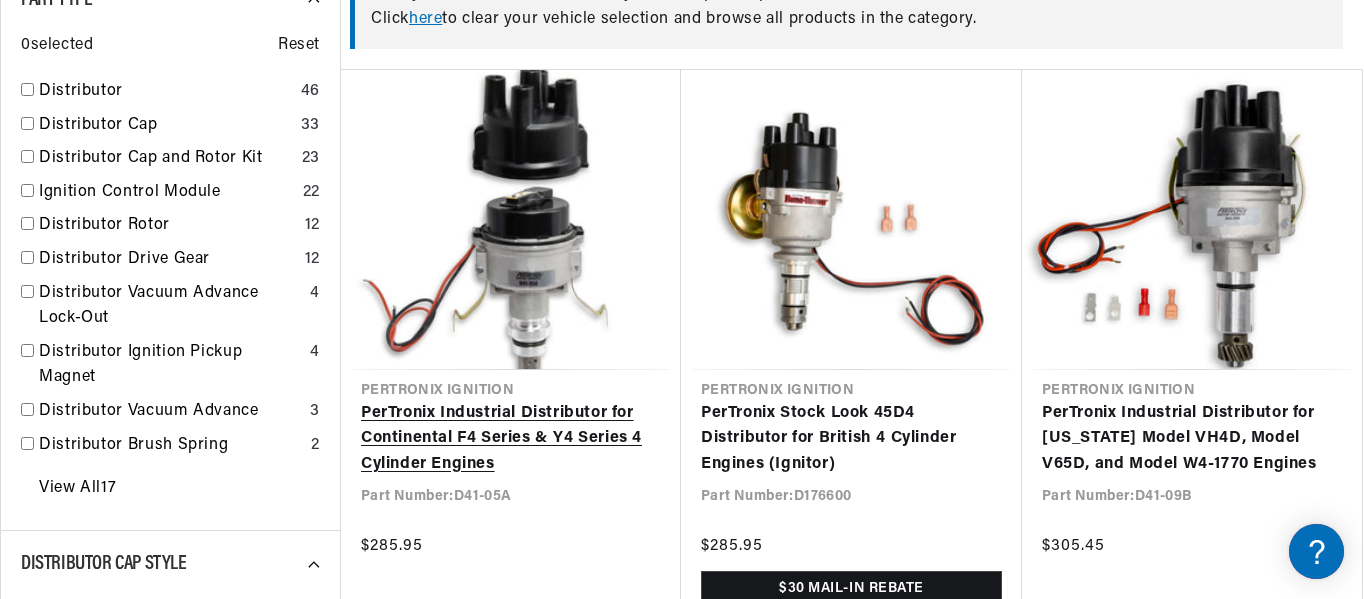 click on "PerTronix Industrial Distributor for Continental F4 Series & Y4 Series 4 Cylinder Engines" at bounding box center [511, 439] 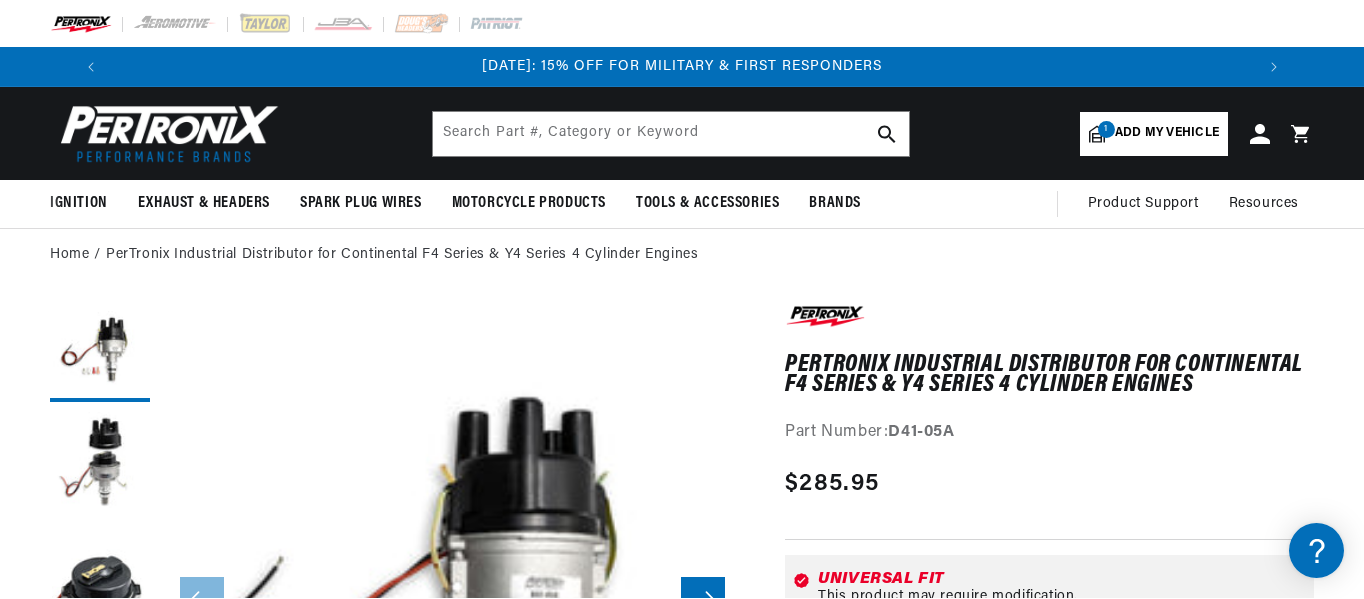 scroll, scrollTop: 0, scrollLeft: 0, axis: both 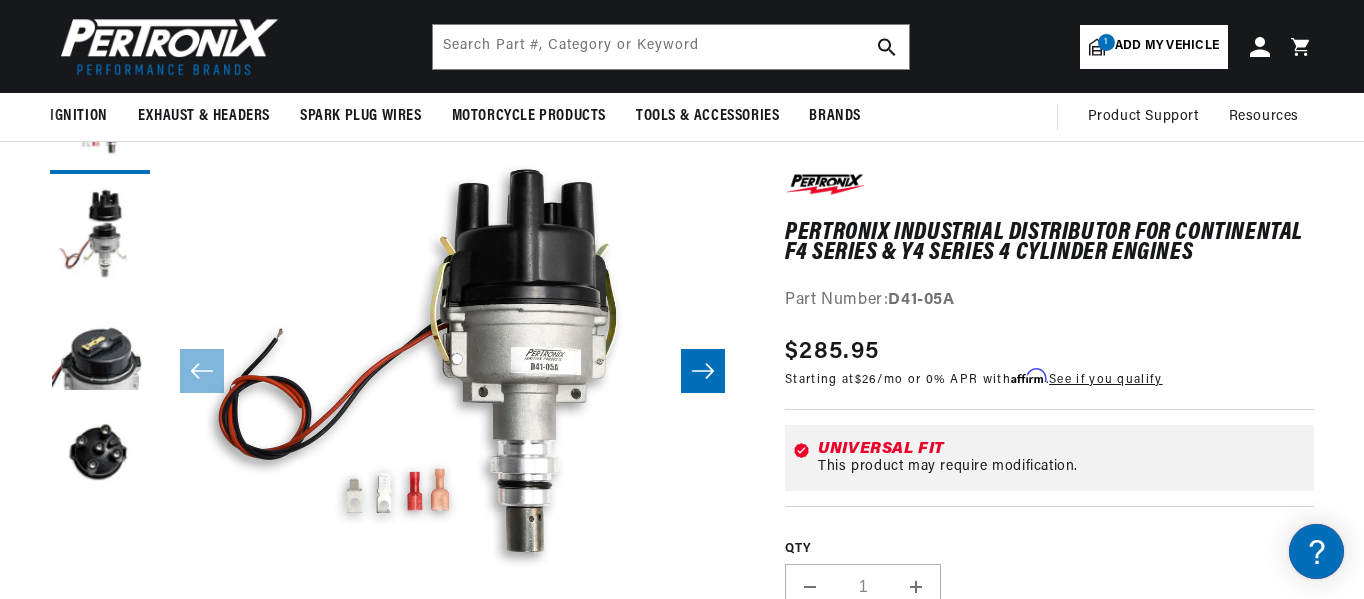 click 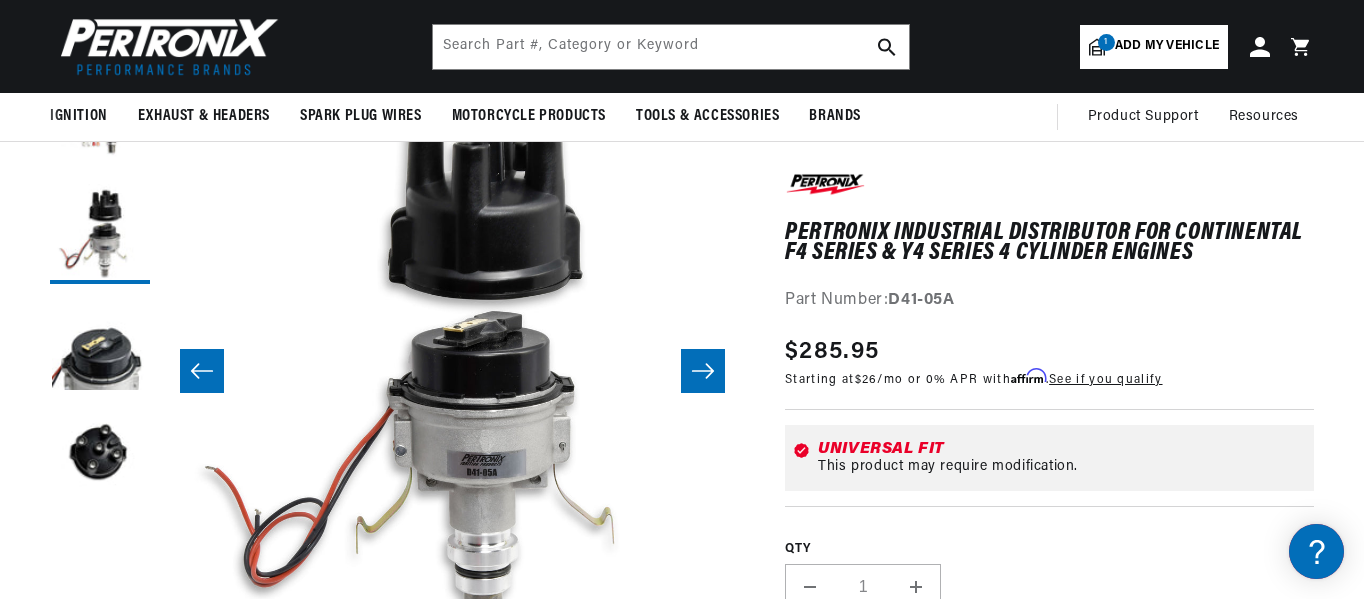 click 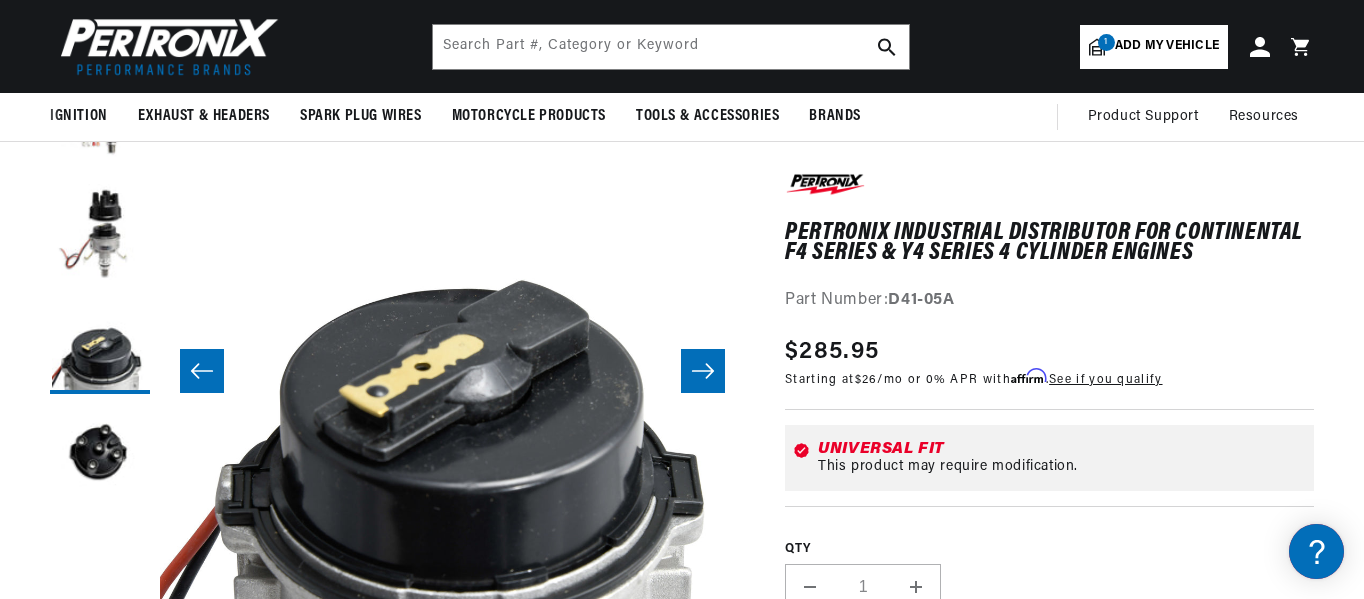 click 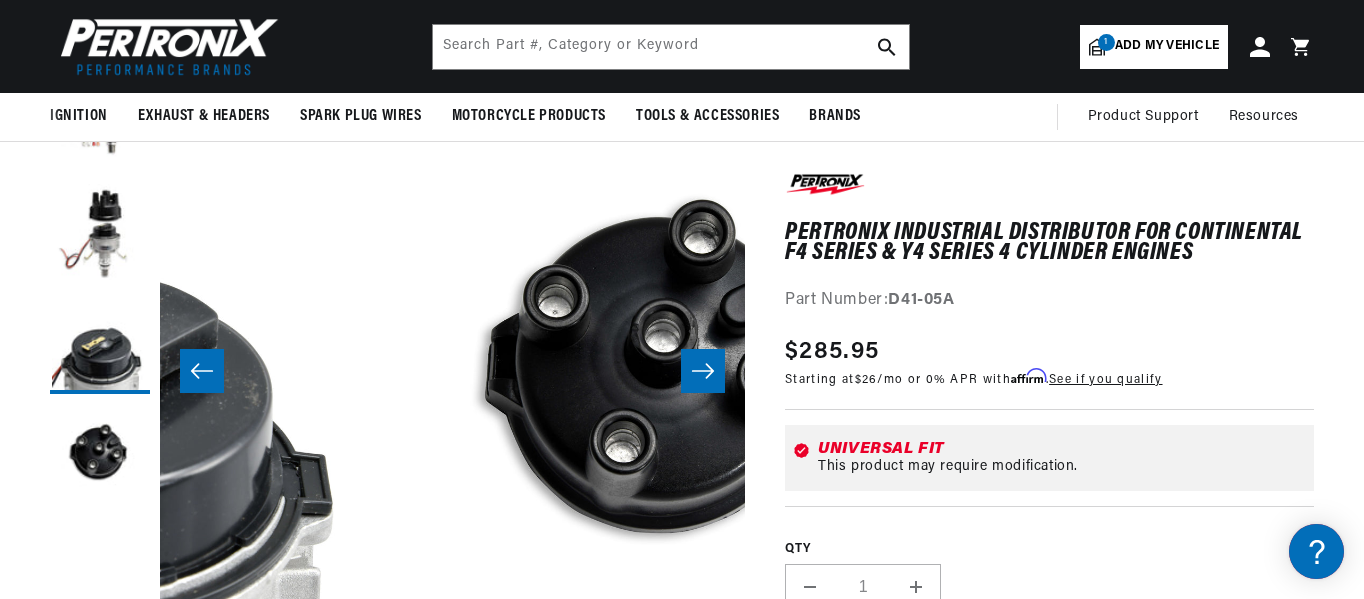 scroll, scrollTop: 0, scrollLeft: 1756, axis: horizontal 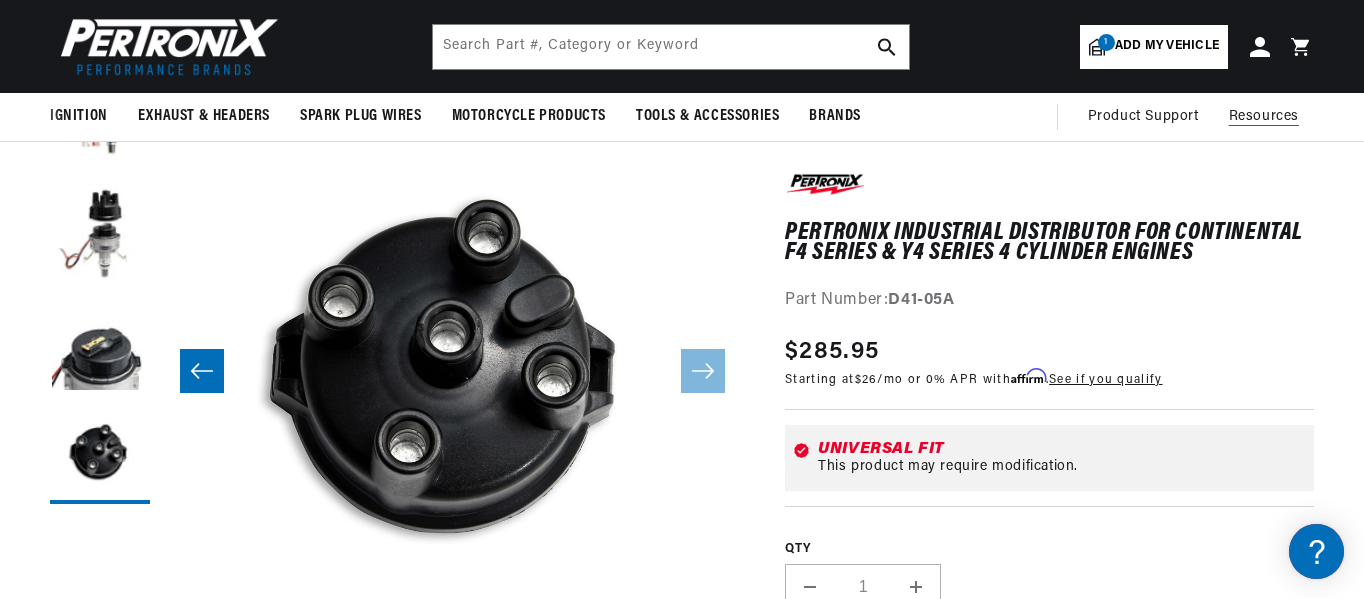 click on "Resources" at bounding box center [1264, 116] 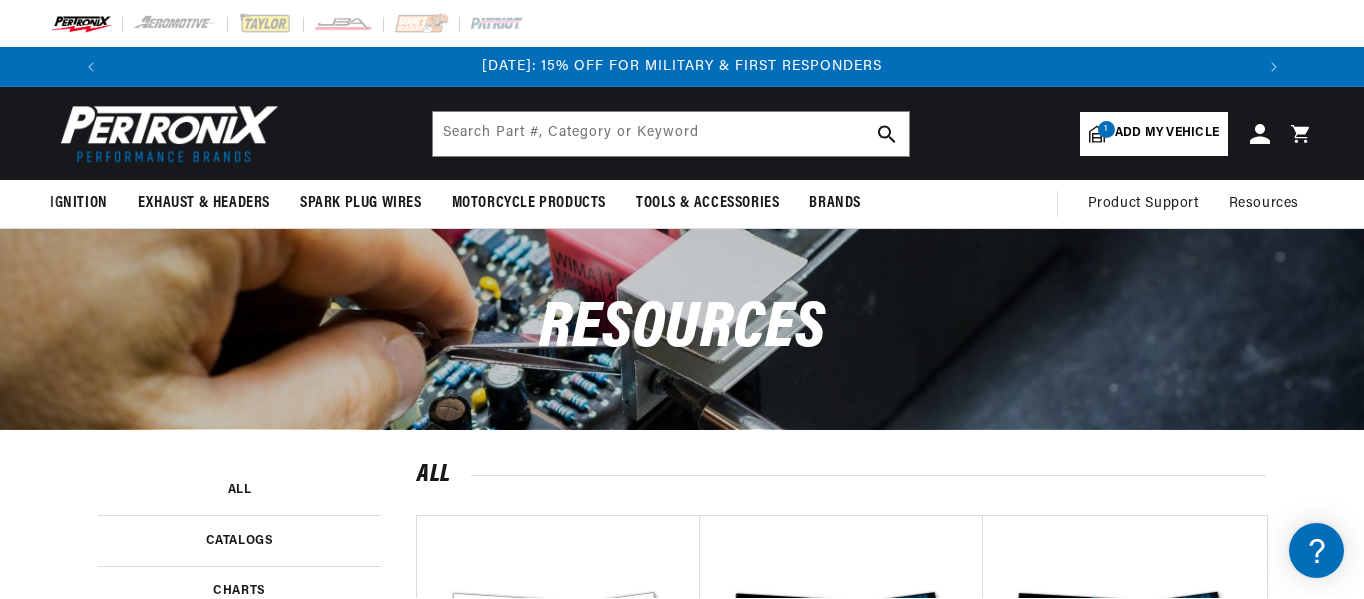 scroll, scrollTop: 0, scrollLeft: 0, axis: both 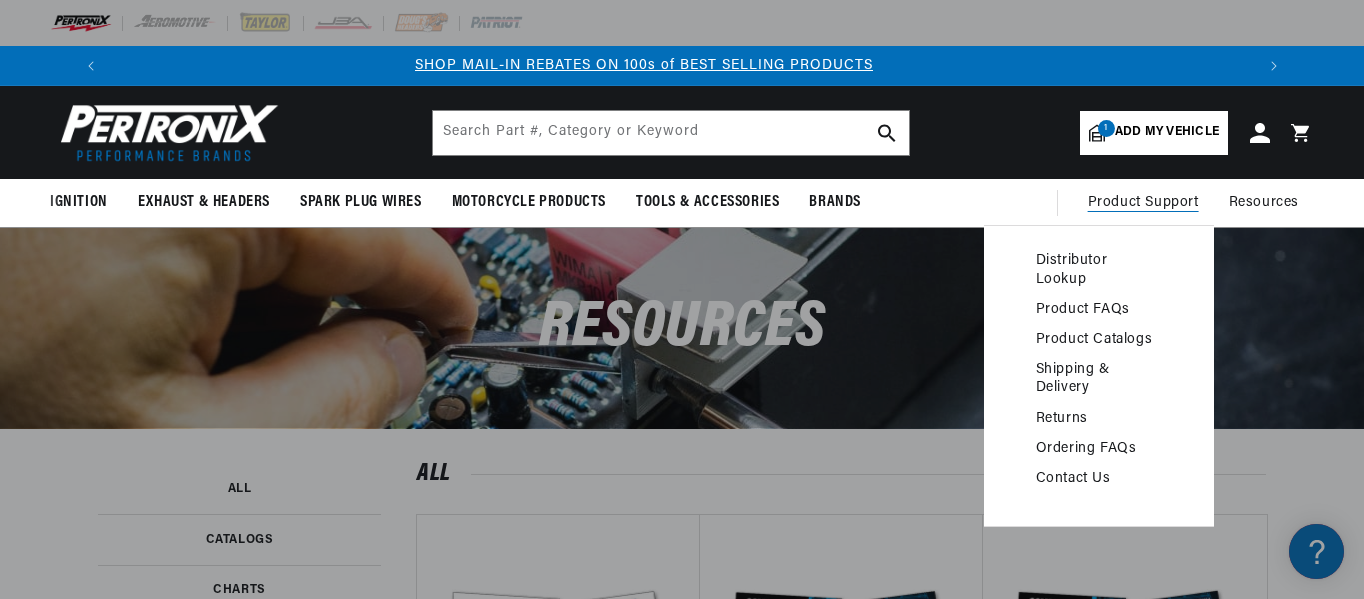 click on "Distributor Lookup" at bounding box center (1099, 270) 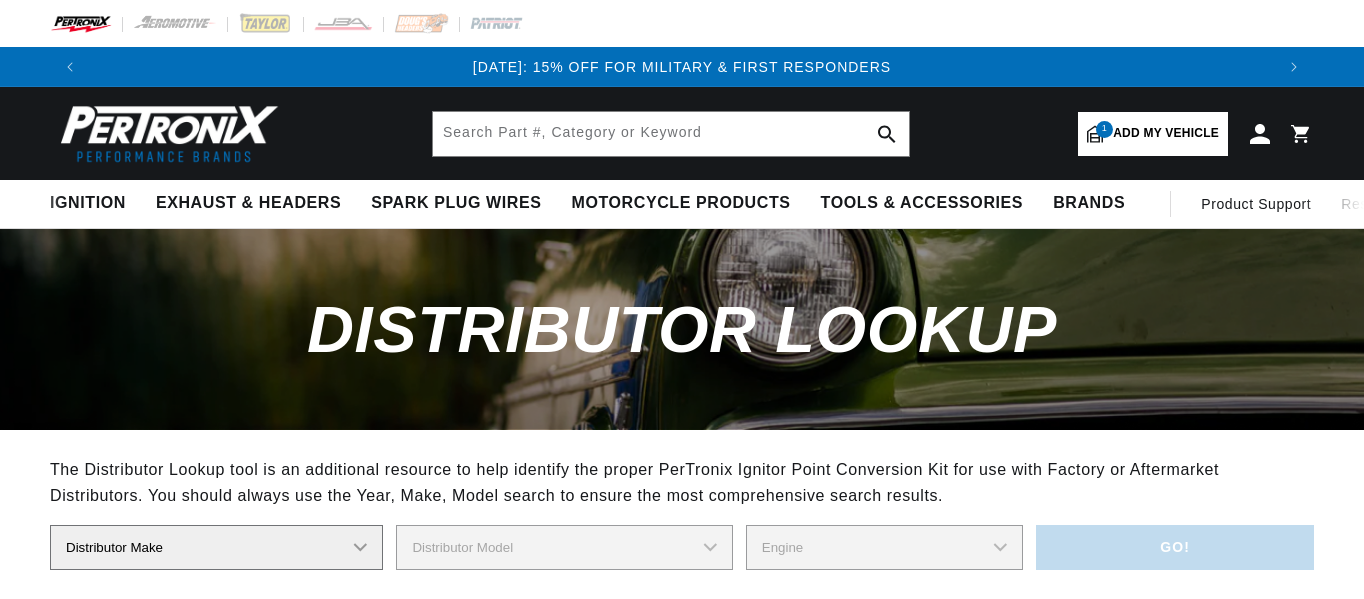 scroll, scrollTop: 0, scrollLeft: 0, axis: both 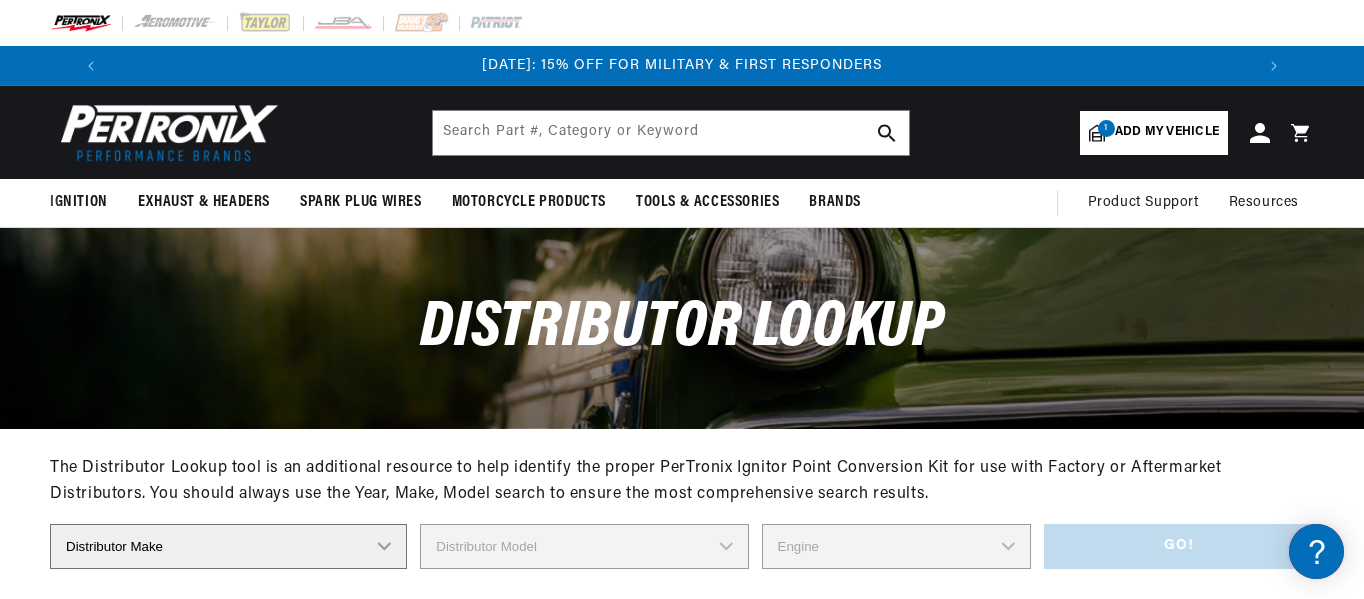click on "Distributor Make
Accel [PERSON_NAME] Autolite Bosch Century Chrysler Clark Colt Continental Delco Ducellier Ford Hitachi [PERSON_NAME] IHC [PERSON_NAME] Marelli Mazda Mercruiser Mitsubishi Nippondenso North Eastern Electric [PERSON_NAME] Prestolite SEV Sev Marchal Waukesha Wico [US_STATE]" at bounding box center (228, 546) 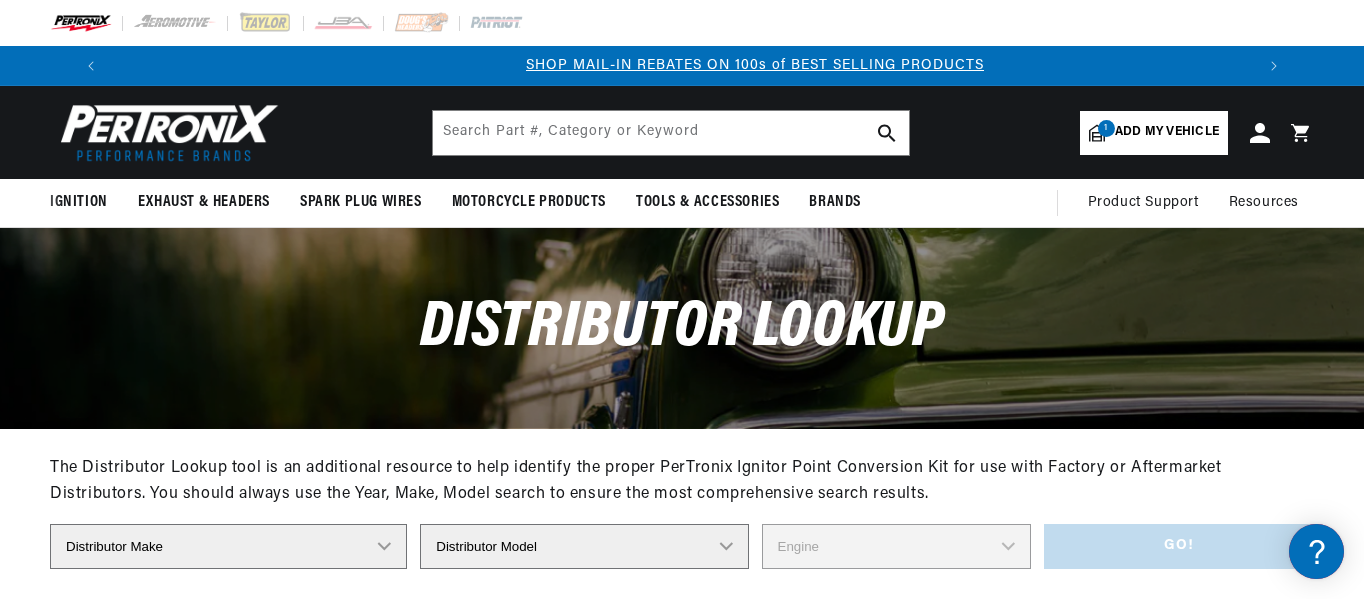 scroll, scrollTop: 0, scrollLeft: 1181, axis: horizontal 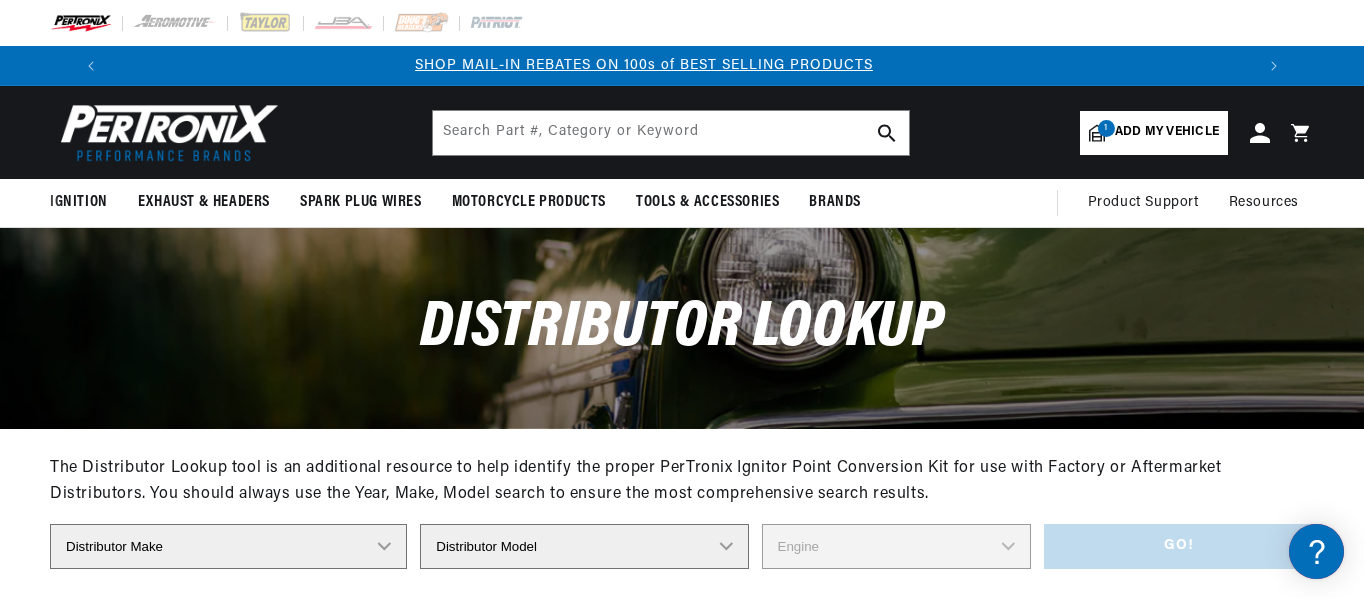 click on "Distributor Model
914528 1636495 2372353" at bounding box center [584, 546] 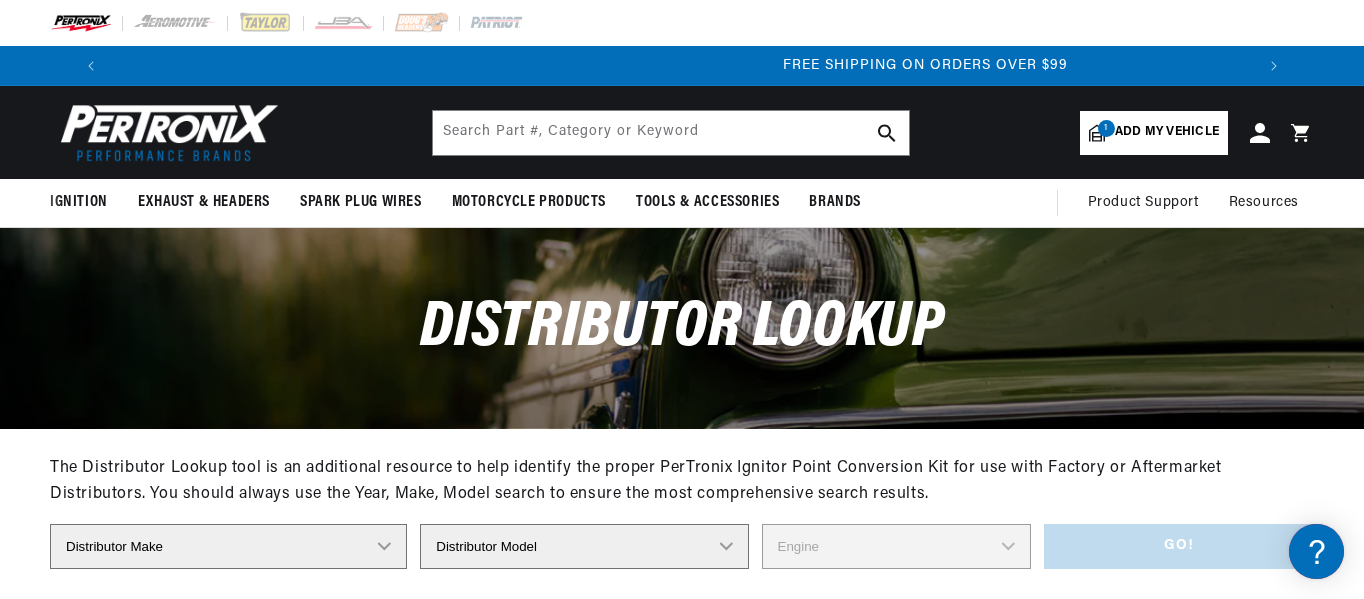 scroll, scrollTop: 0, scrollLeft: 2362, axis: horizontal 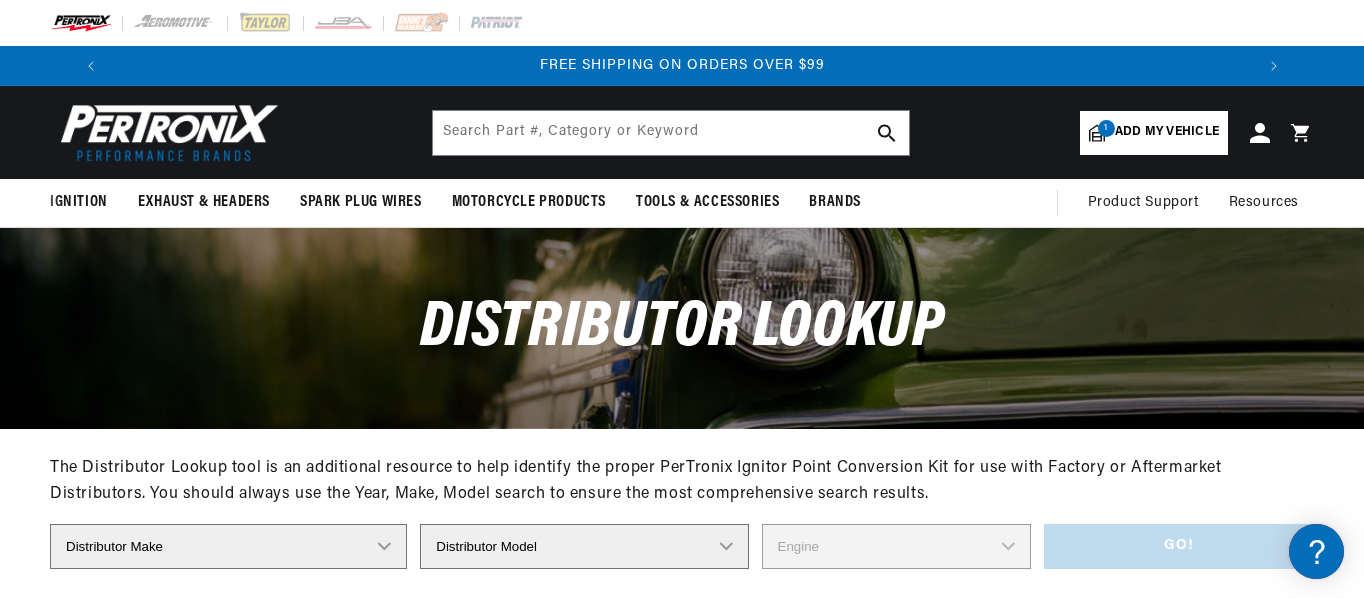 click on "Distributor Model
914528 1636495 2372353" at bounding box center [584, 546] 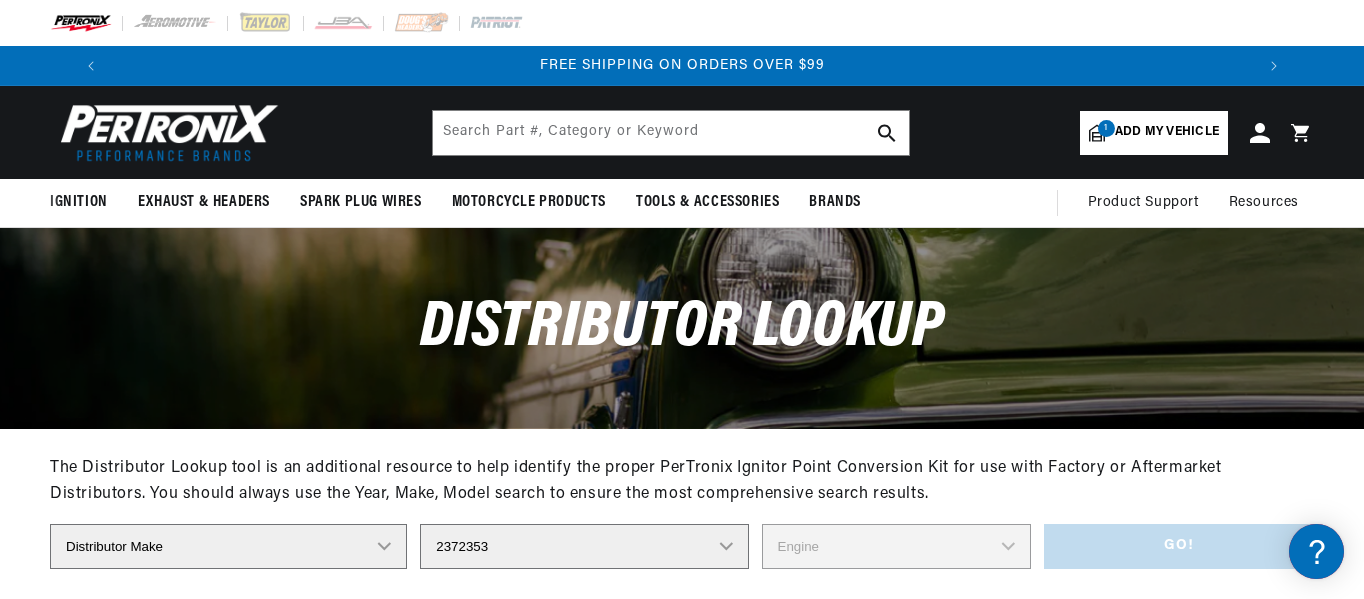 click on "Distributor Model
914528 1636495 2372353" at bounding box center (584, 546) 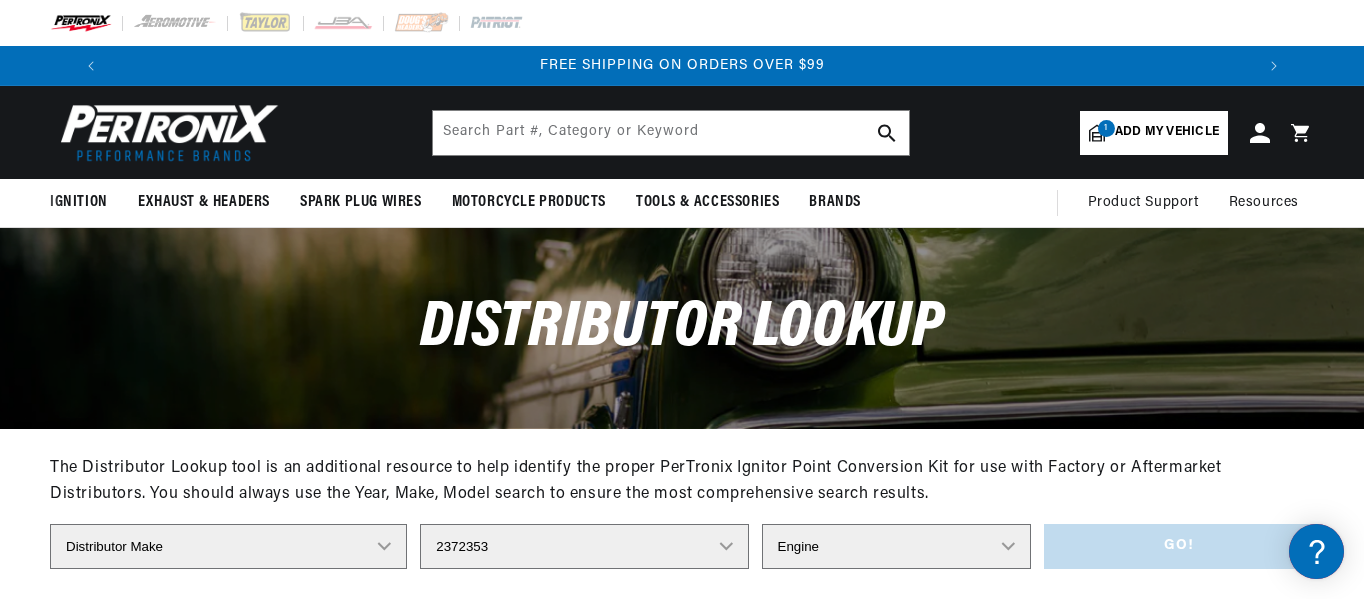 click on "Engine
4" at bounding box center (896, 546) 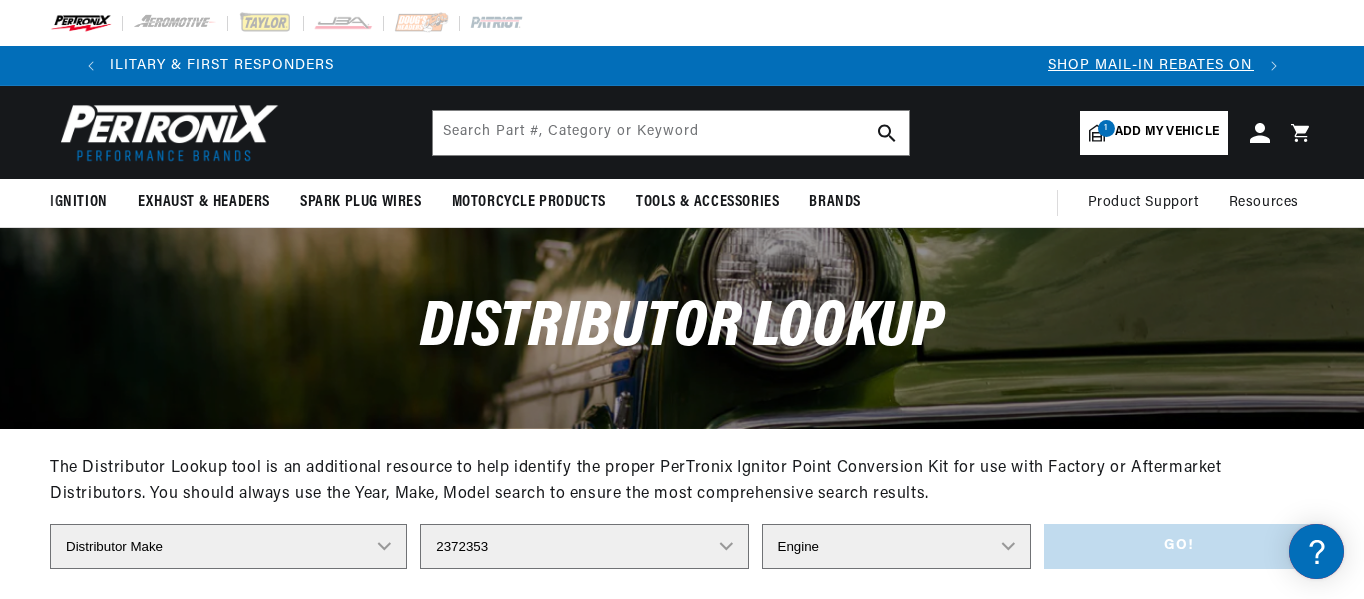 scroll, scrollTop: 0, scrollLeft: 10, axis: horizontal 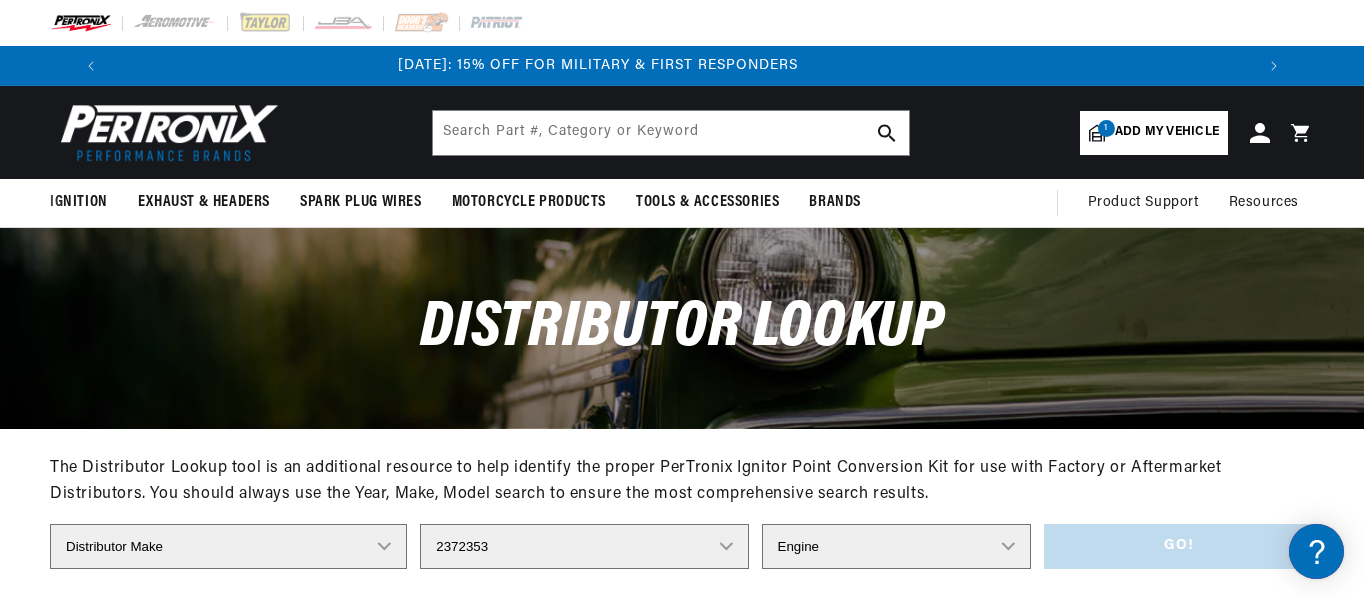 select on "4" 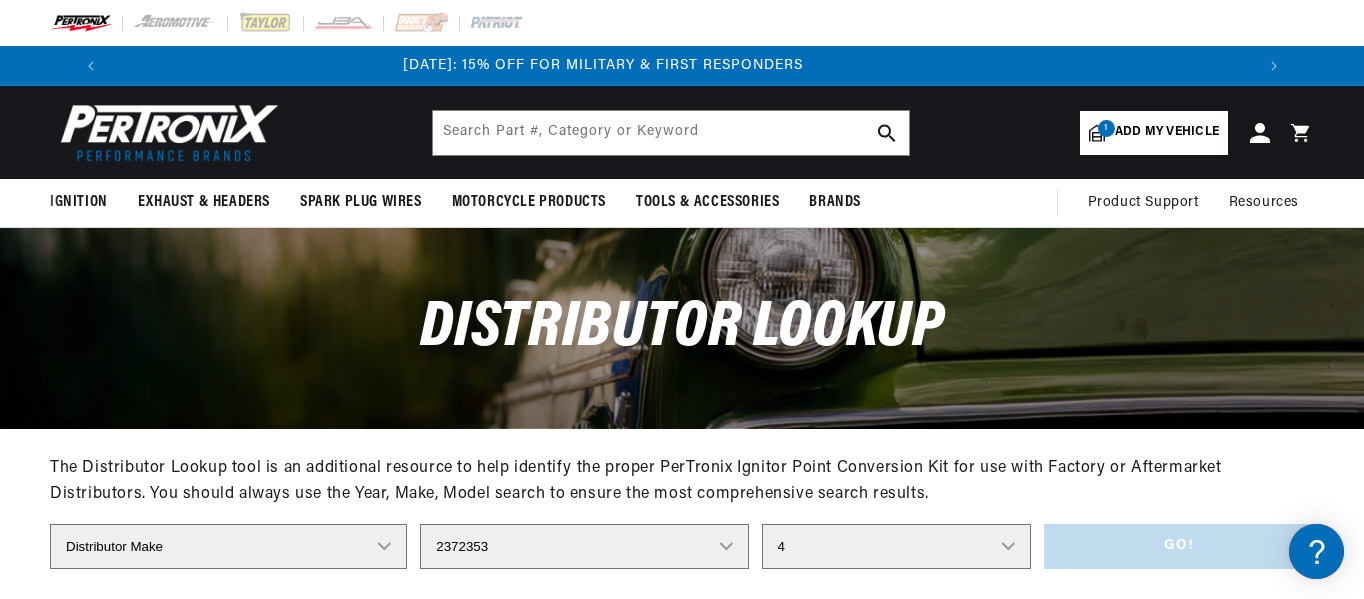 click on "Engine
4" at bounding box center (896, 546) 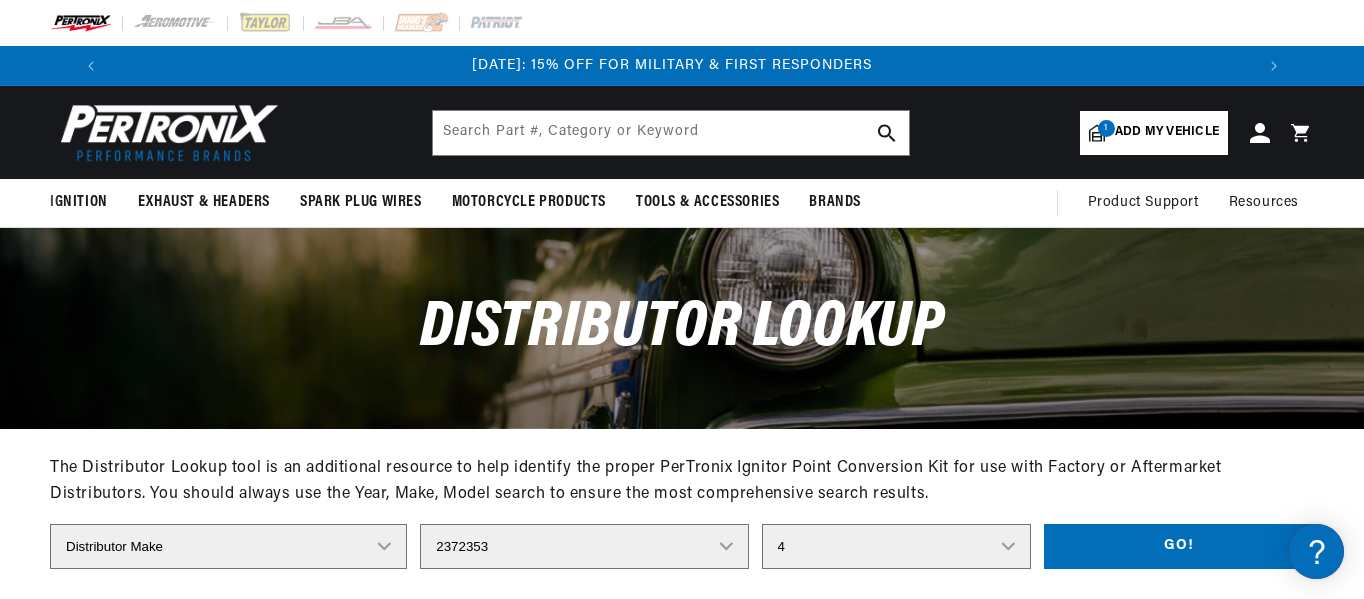 scroll, scrollTop: 0, scrollLeft: 0, axis: both 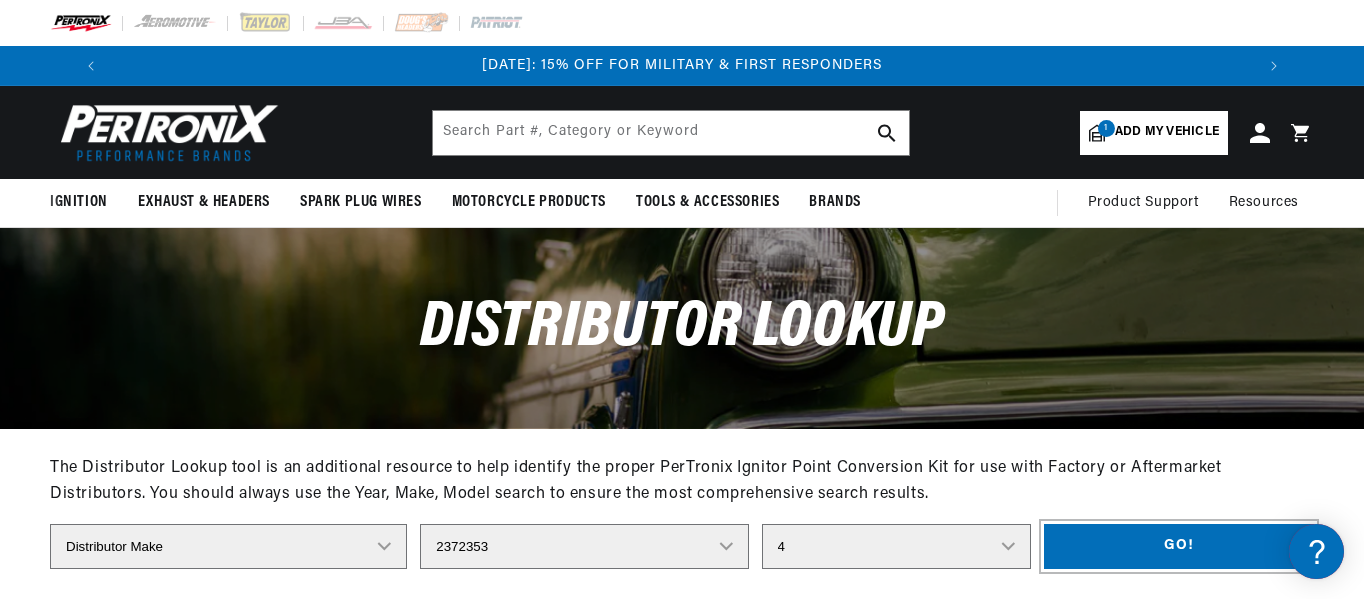 click on "Go!" at bounding box center [1179, 546] 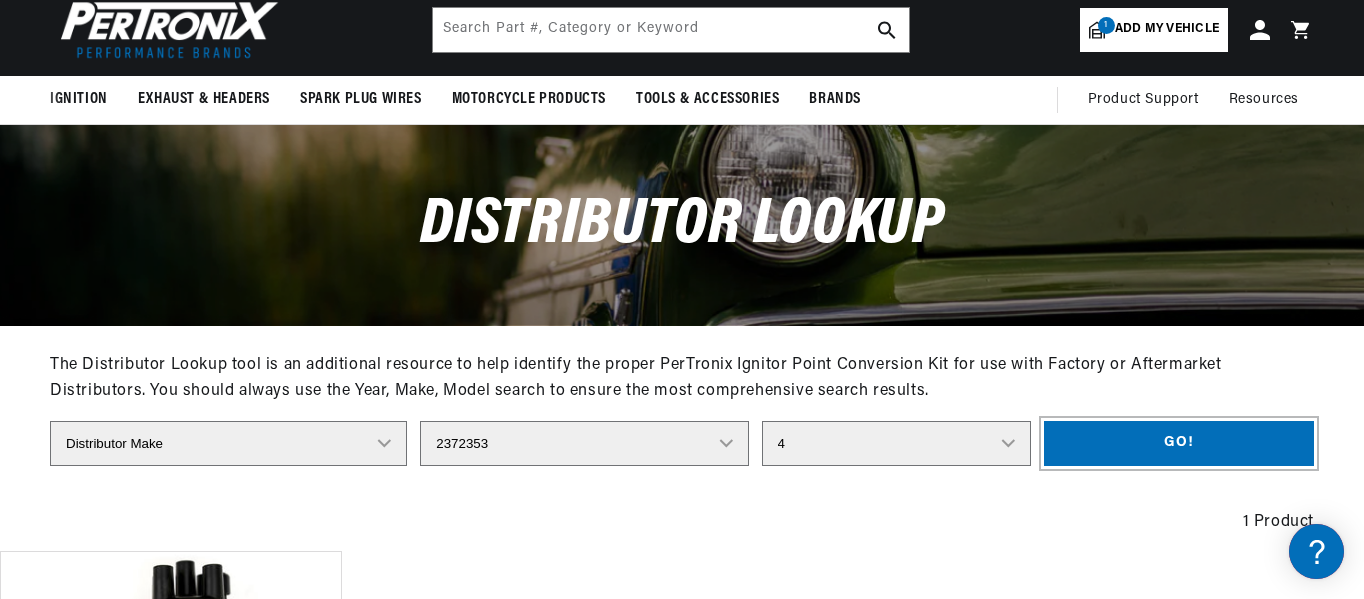 scroll, scrollTop: 0, scrollLeft: 810, axis: horizontal 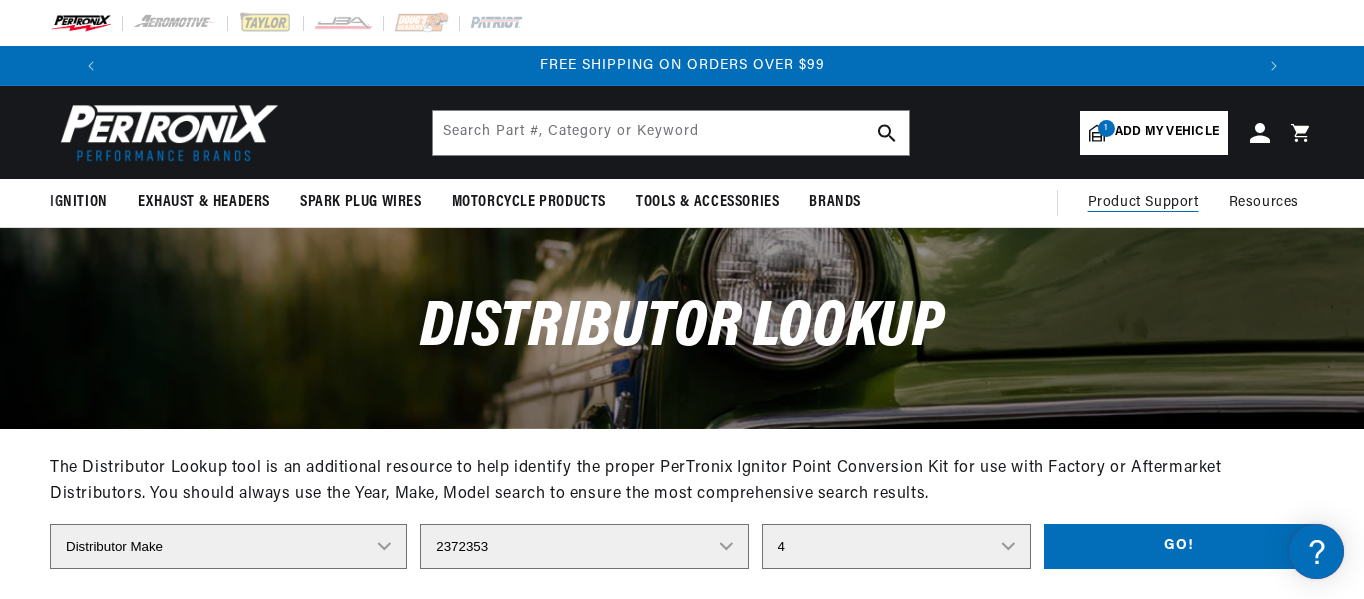 click on "Product Support" at bounding box center [1143, 203] 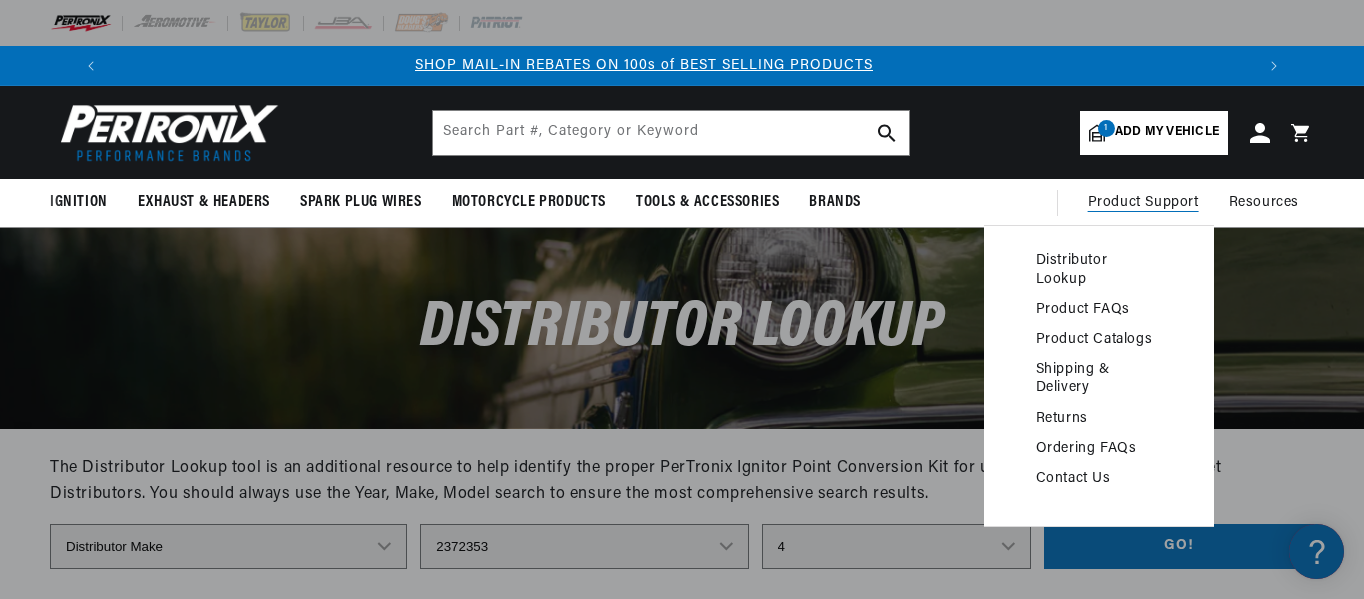 scroll, scrollTop: 0, scrollLeft: 547, axis: horizontal 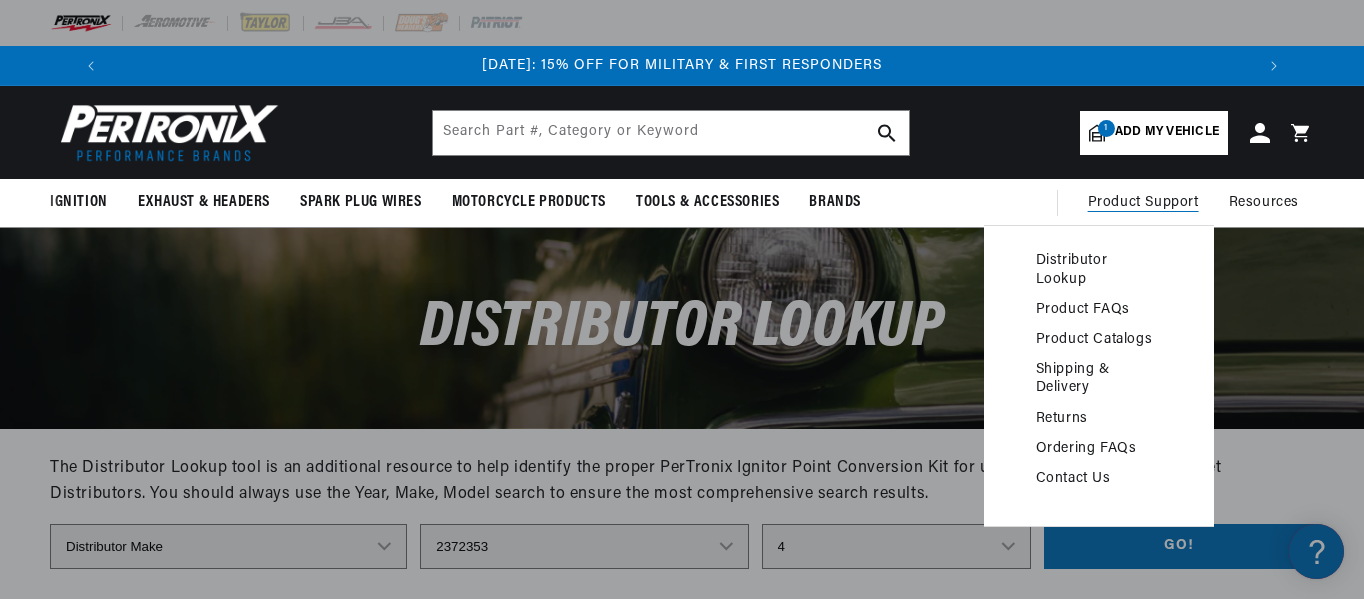 click on "Contact Us" at bounding box center (1099, 479) 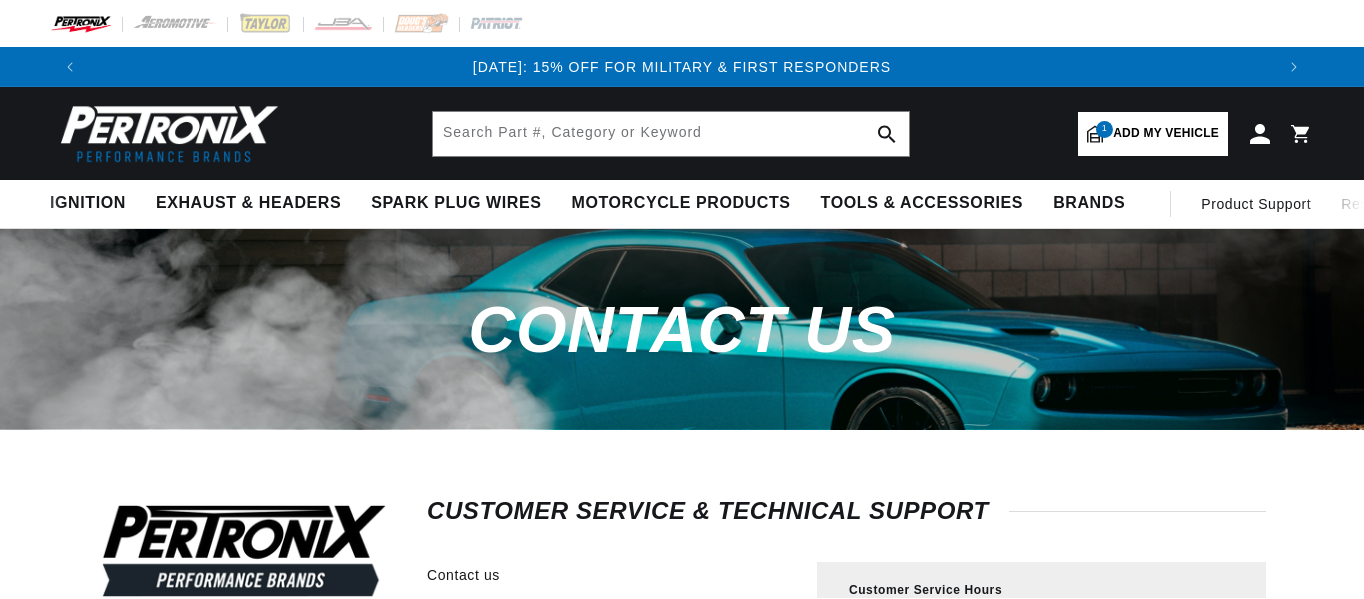 scroll, scrollTop: 0, scrollLeft: 0, axis: both 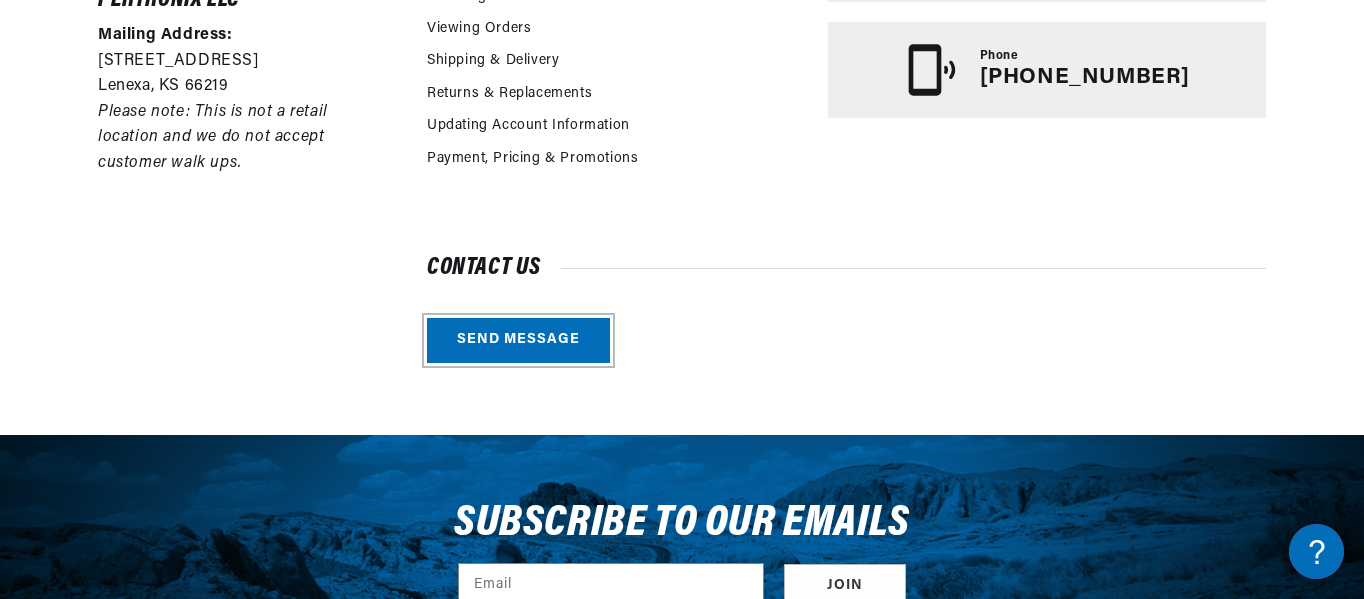 click on "Send message" at bounding box center [518, 340] 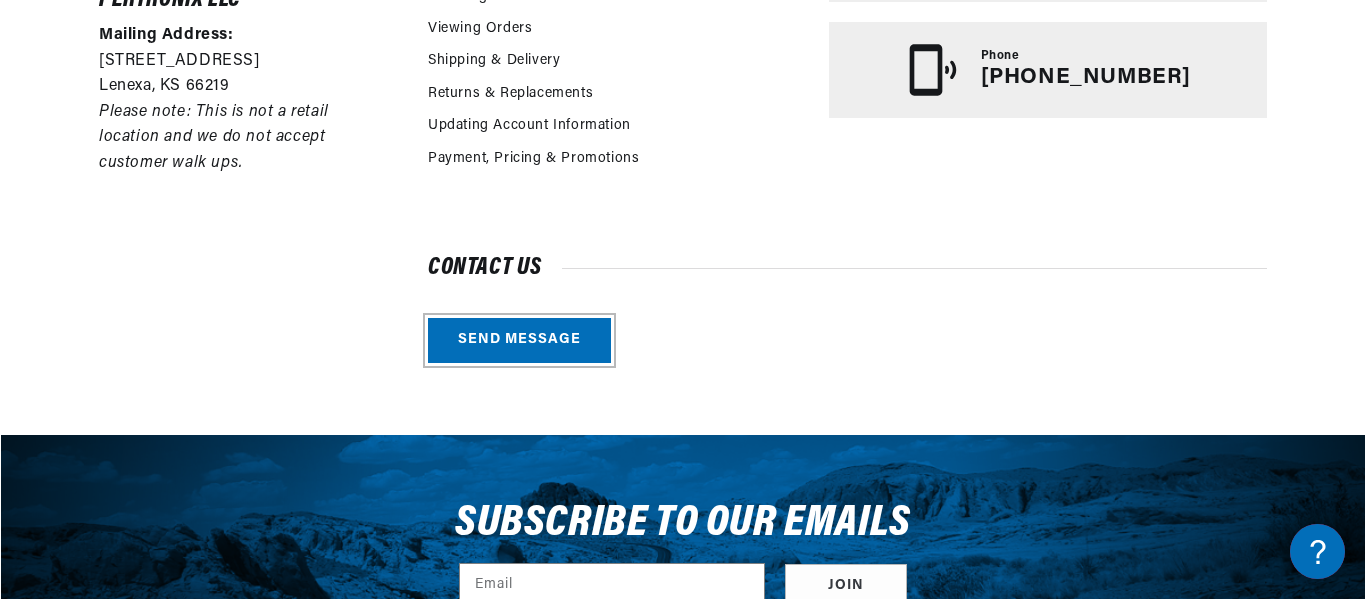 scroll, scrollTop: 0, scrollLeft: 0, axis: both 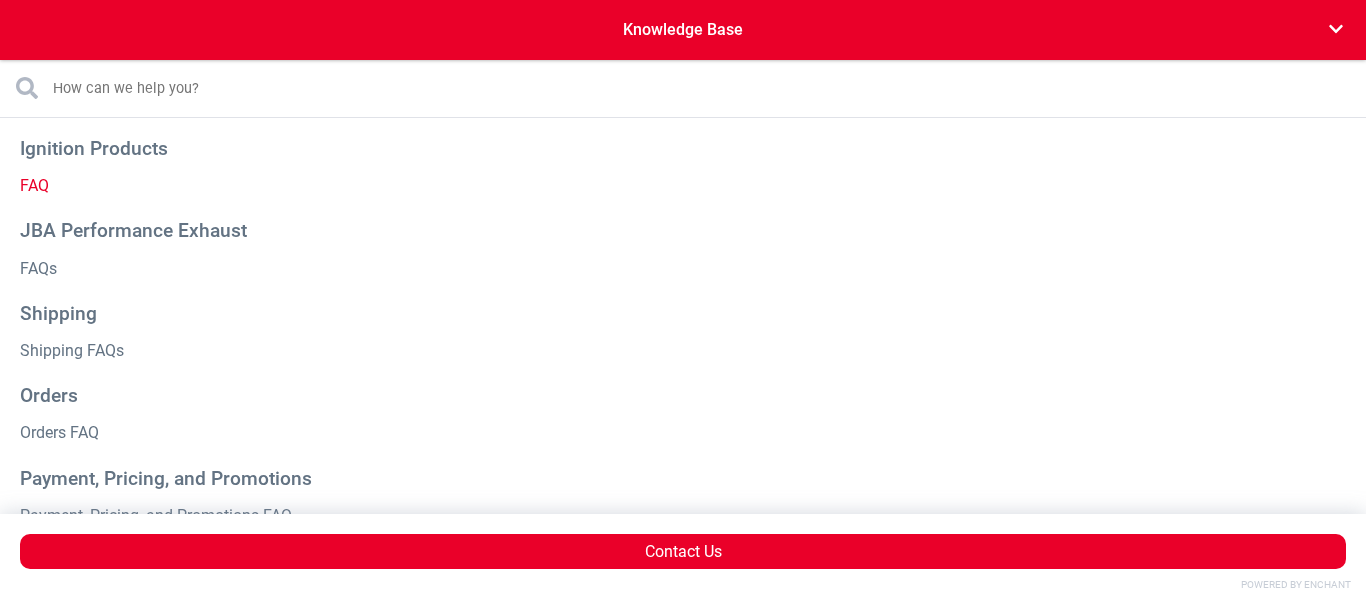 click on "FAQ" at bounding box center [683, 185] 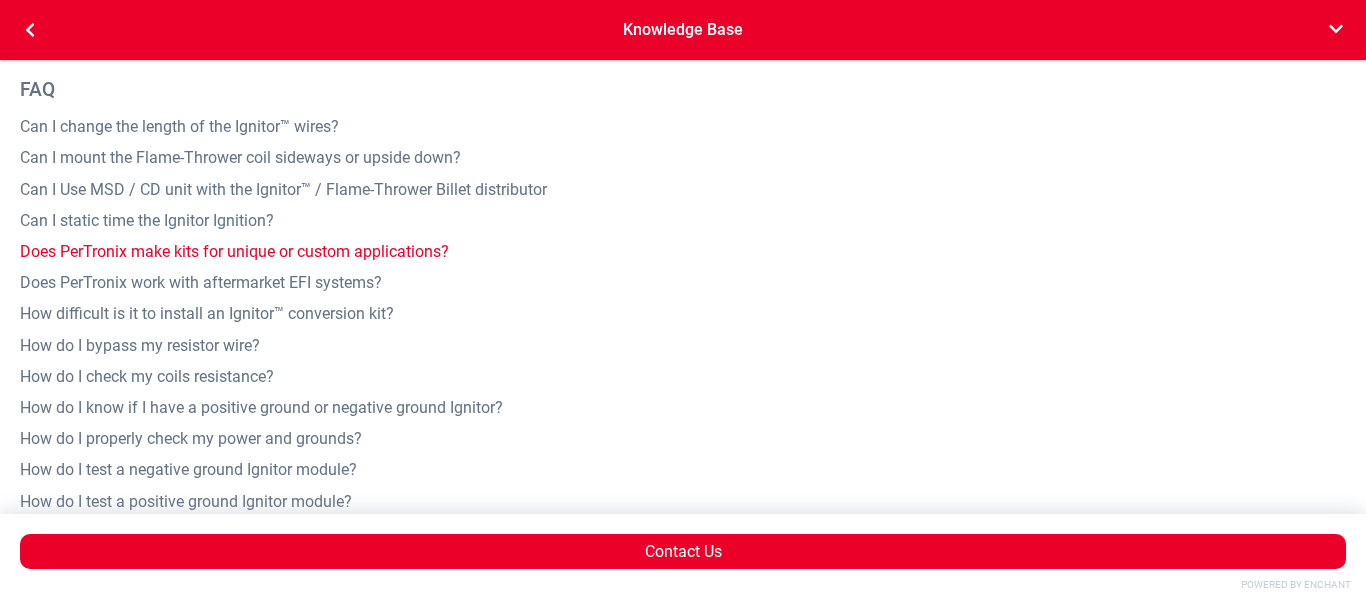scroll, scrollTop: 0, scrollLeft: 2362, axis: horizontal 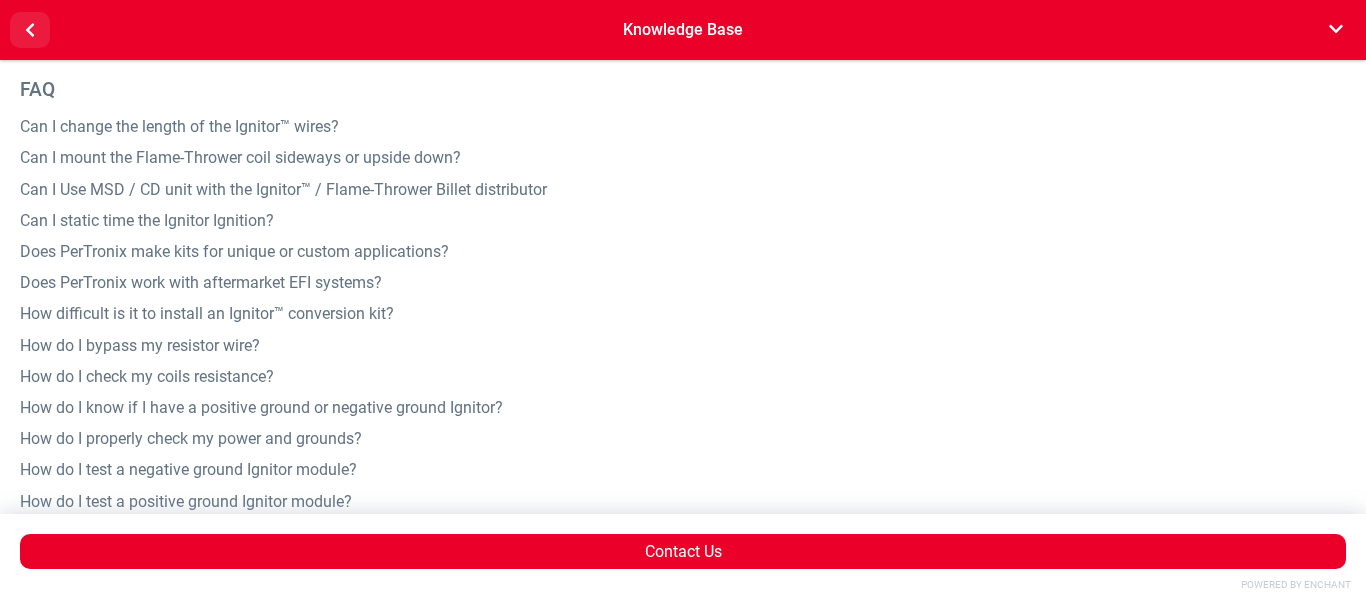 click 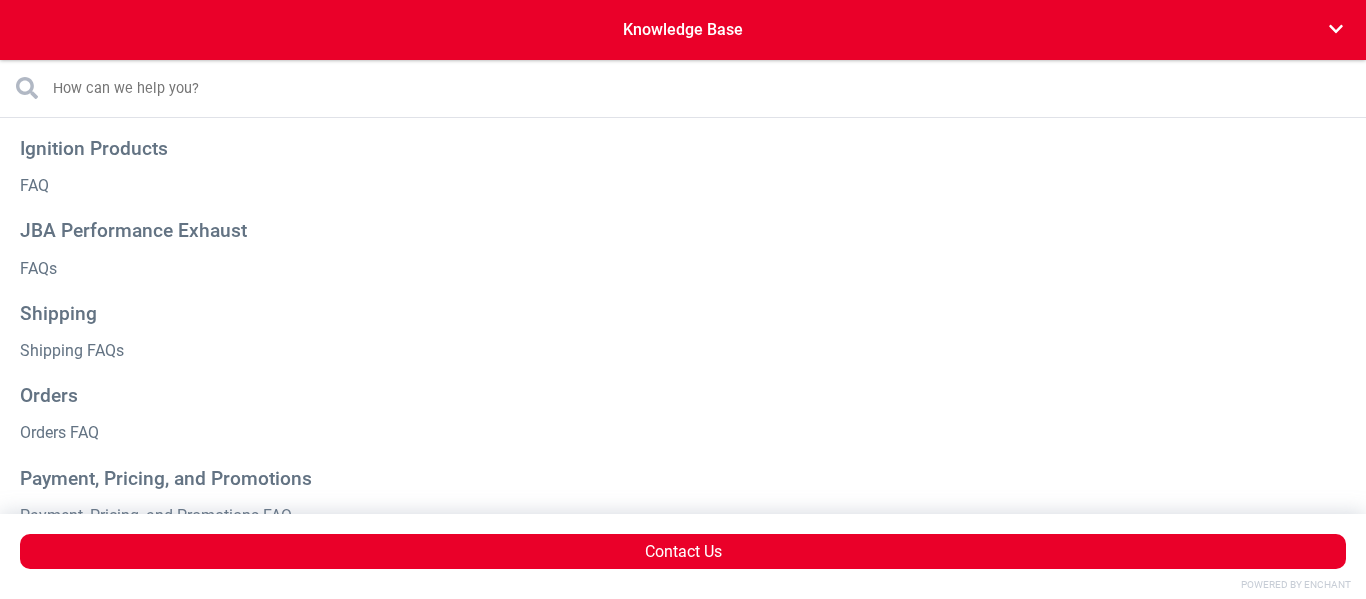 scroll, scrollTop: 0, scrollLeft: 1181, axis: horizontal 